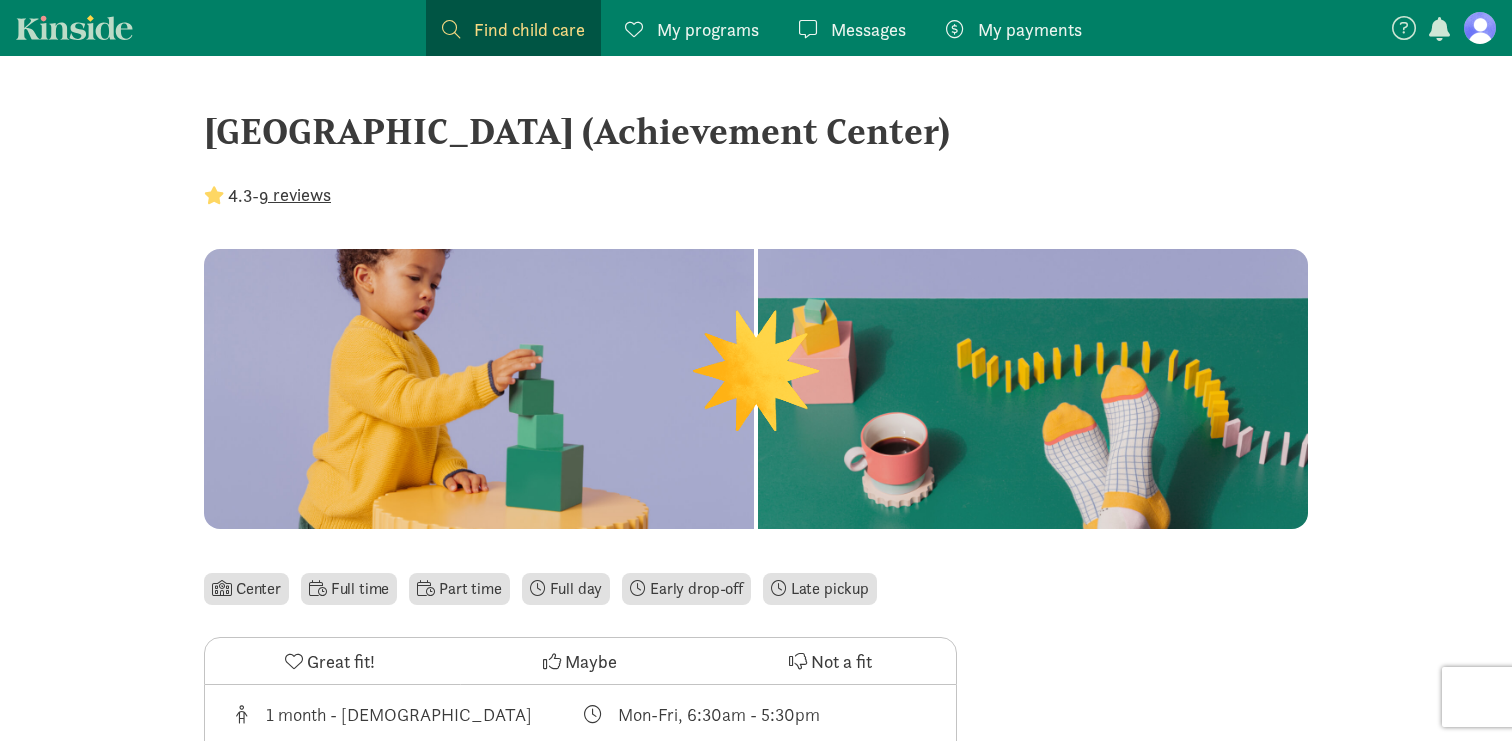 scroll, scrollTop: 0, scrollLeft: 0, axis: both 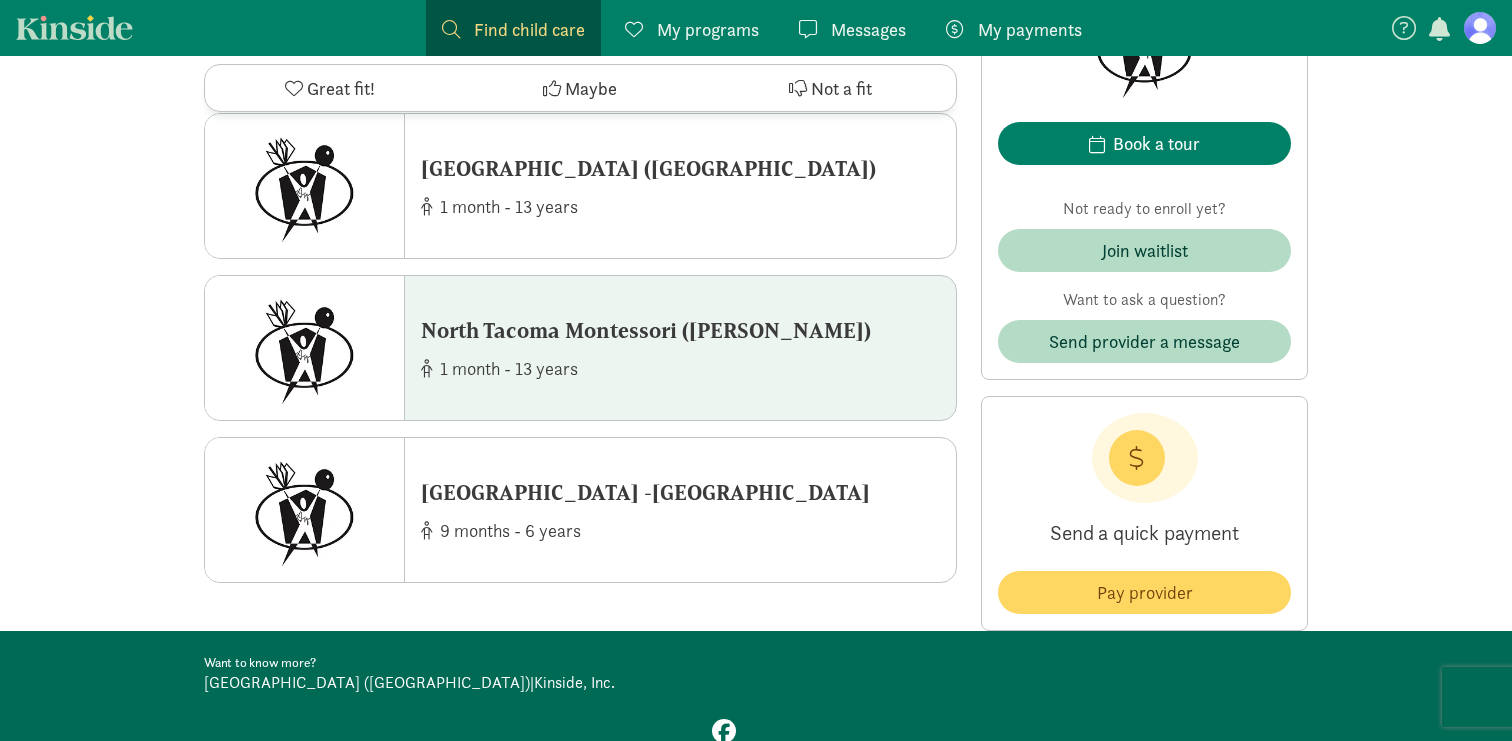 click on "North Tacoma Montessori (Proctor)
1 month - 13 years" at bounding box center (680, 348) 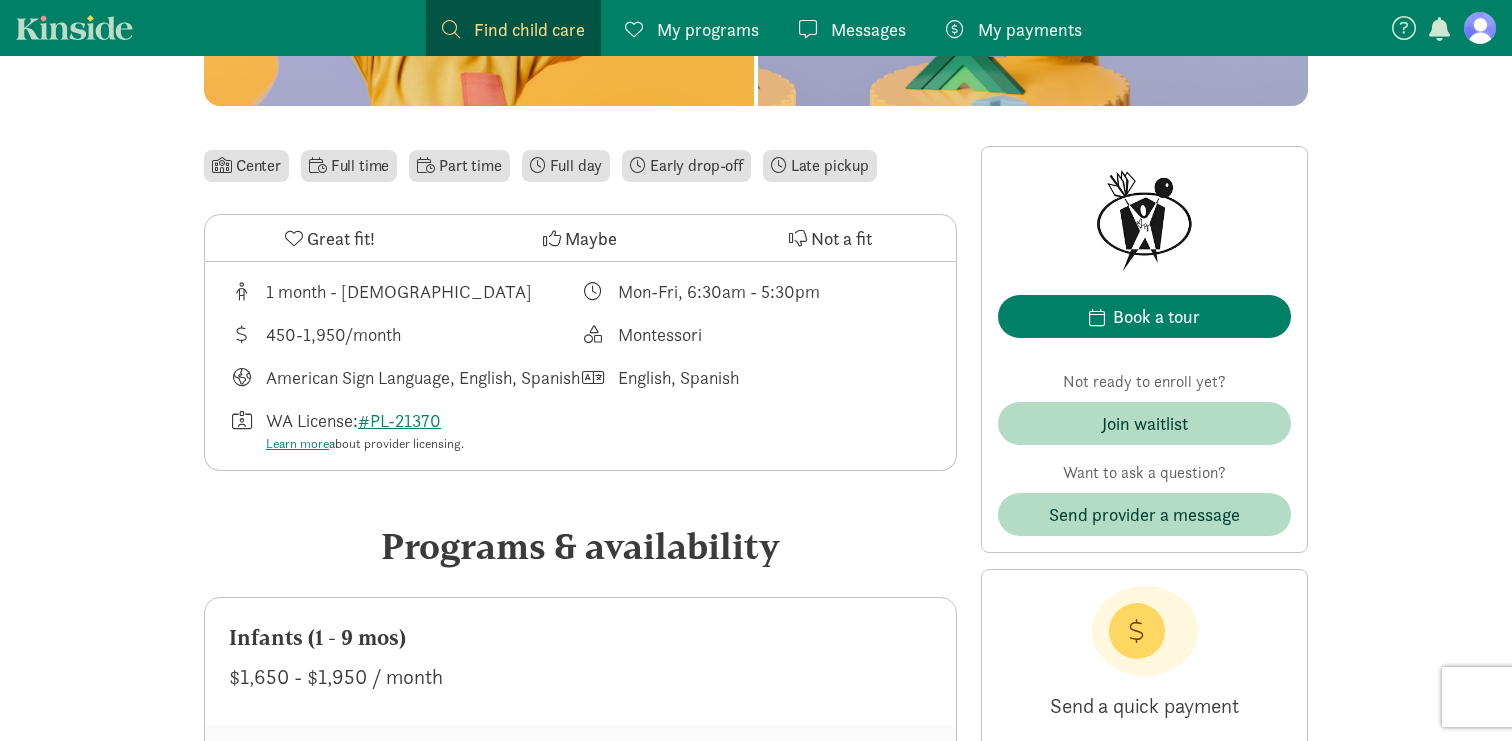 scroll, scrollTop: 430, scrollLeft: 0, axis: vertical 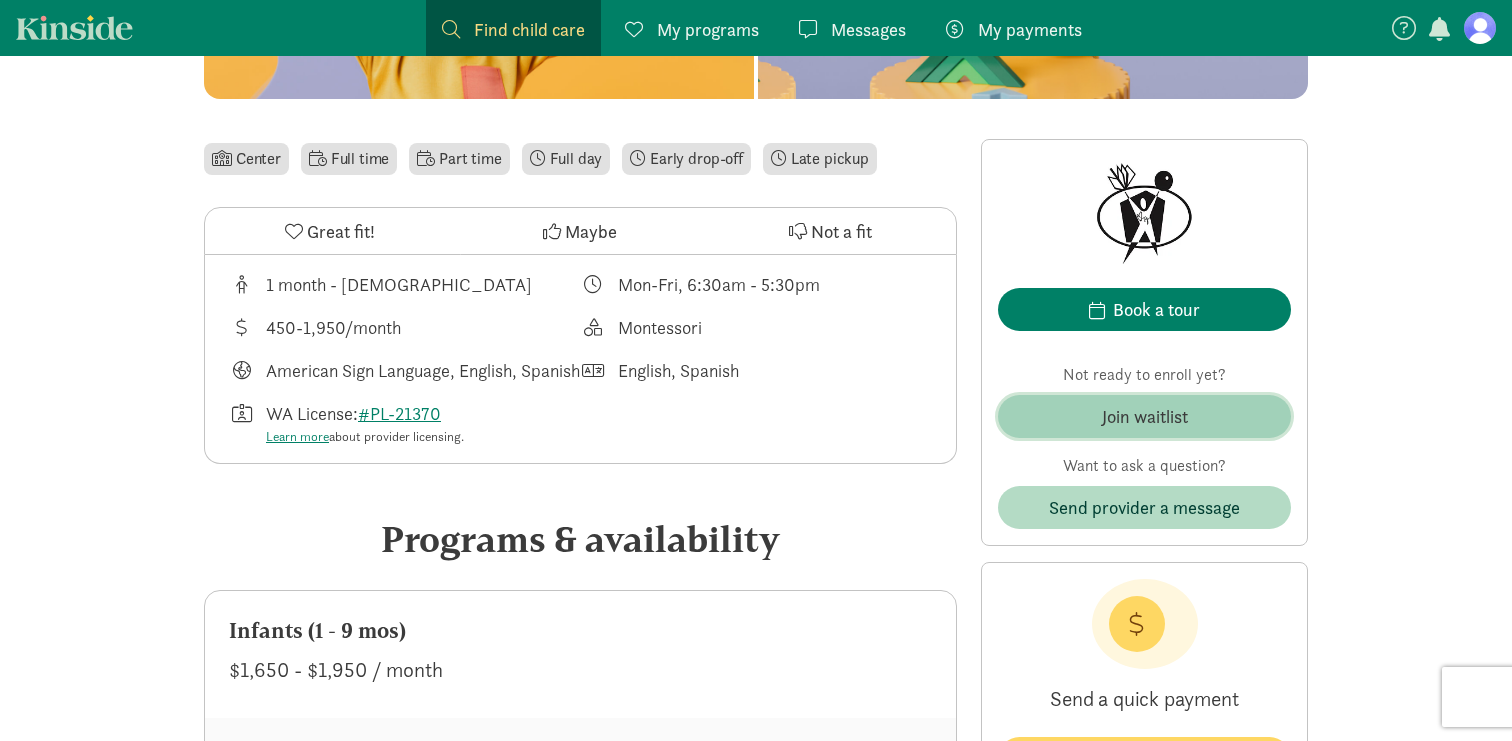 click on "Join waitlist" 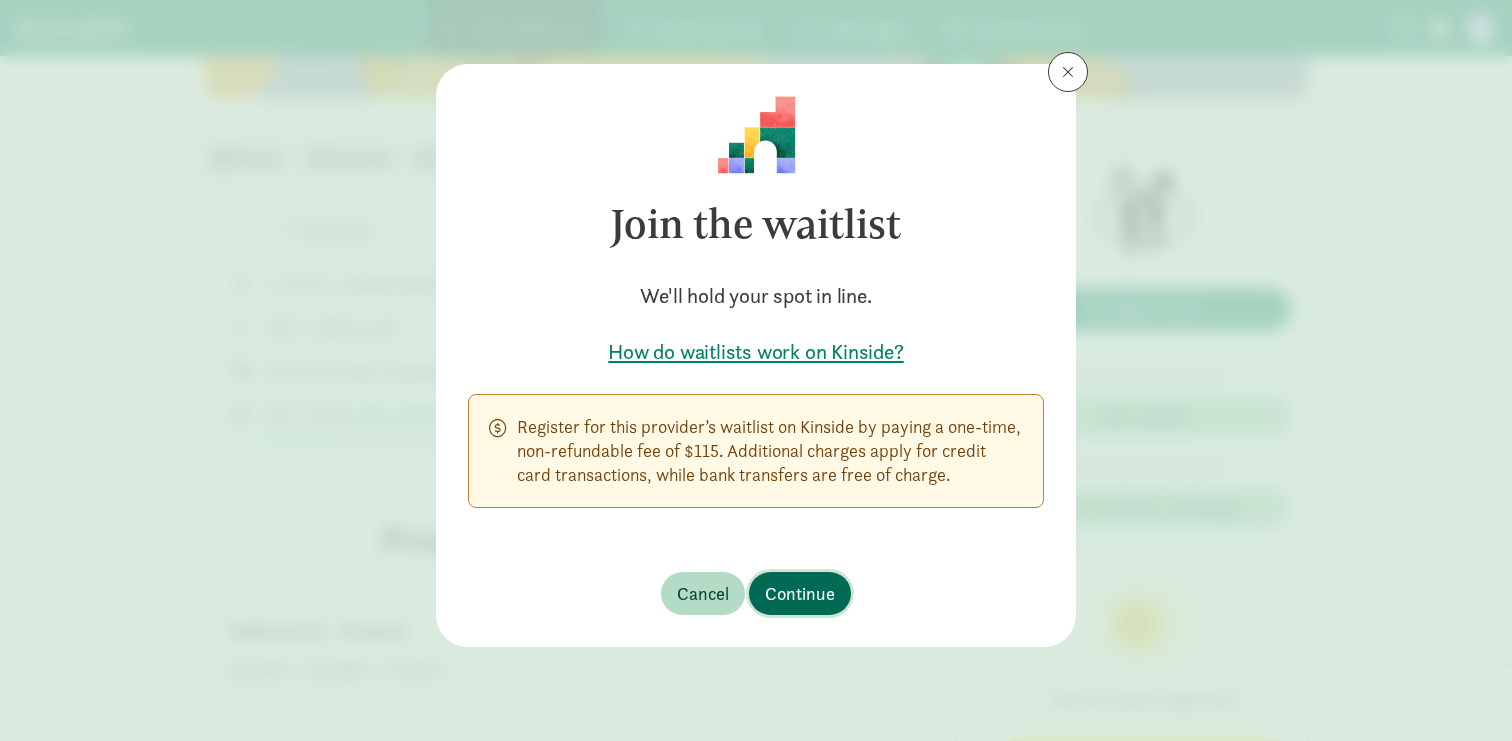 click on "Continue" at bounding box center (800, 593) 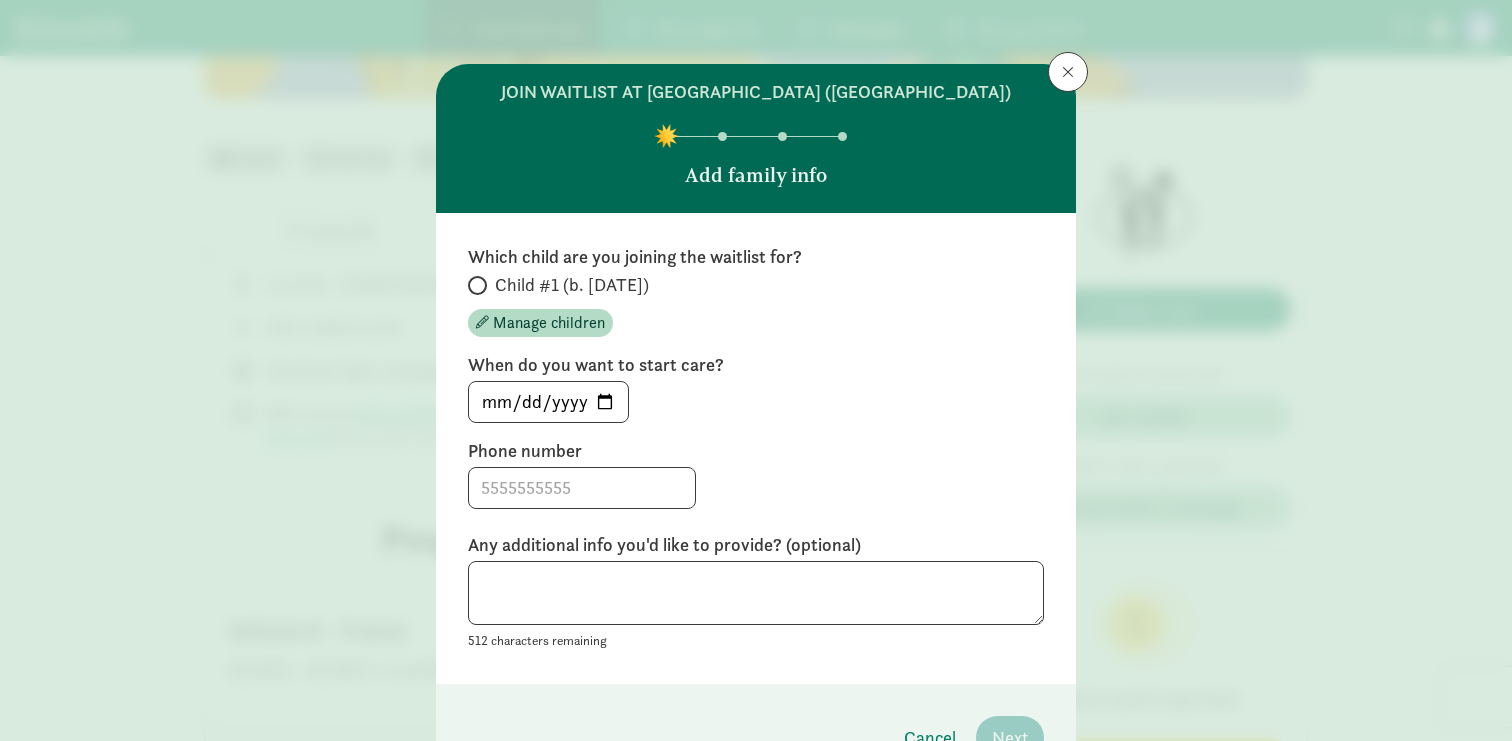 click on "Child #1 (b. [DATE])" 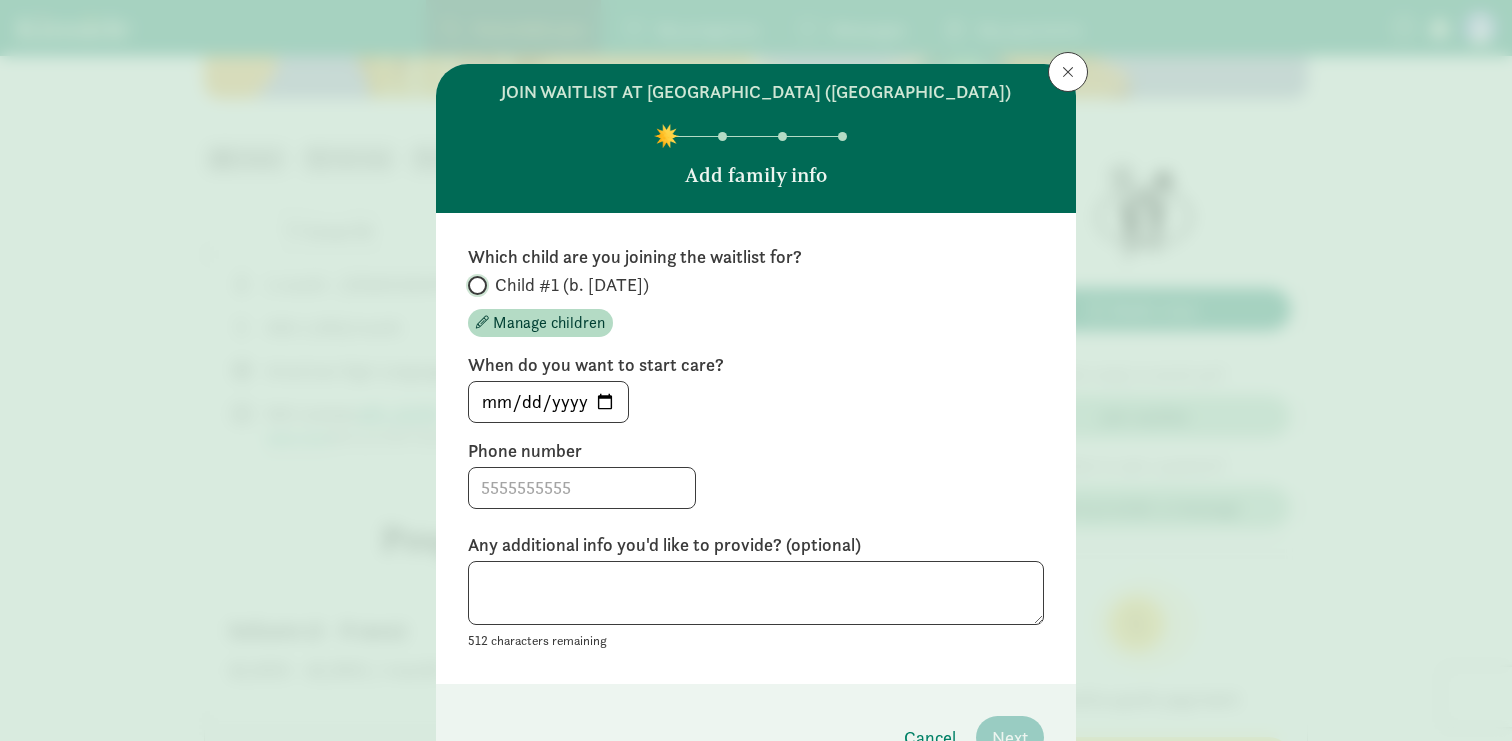click on "Child #1 (b. [DATE])" at bounding box center [474, 285] 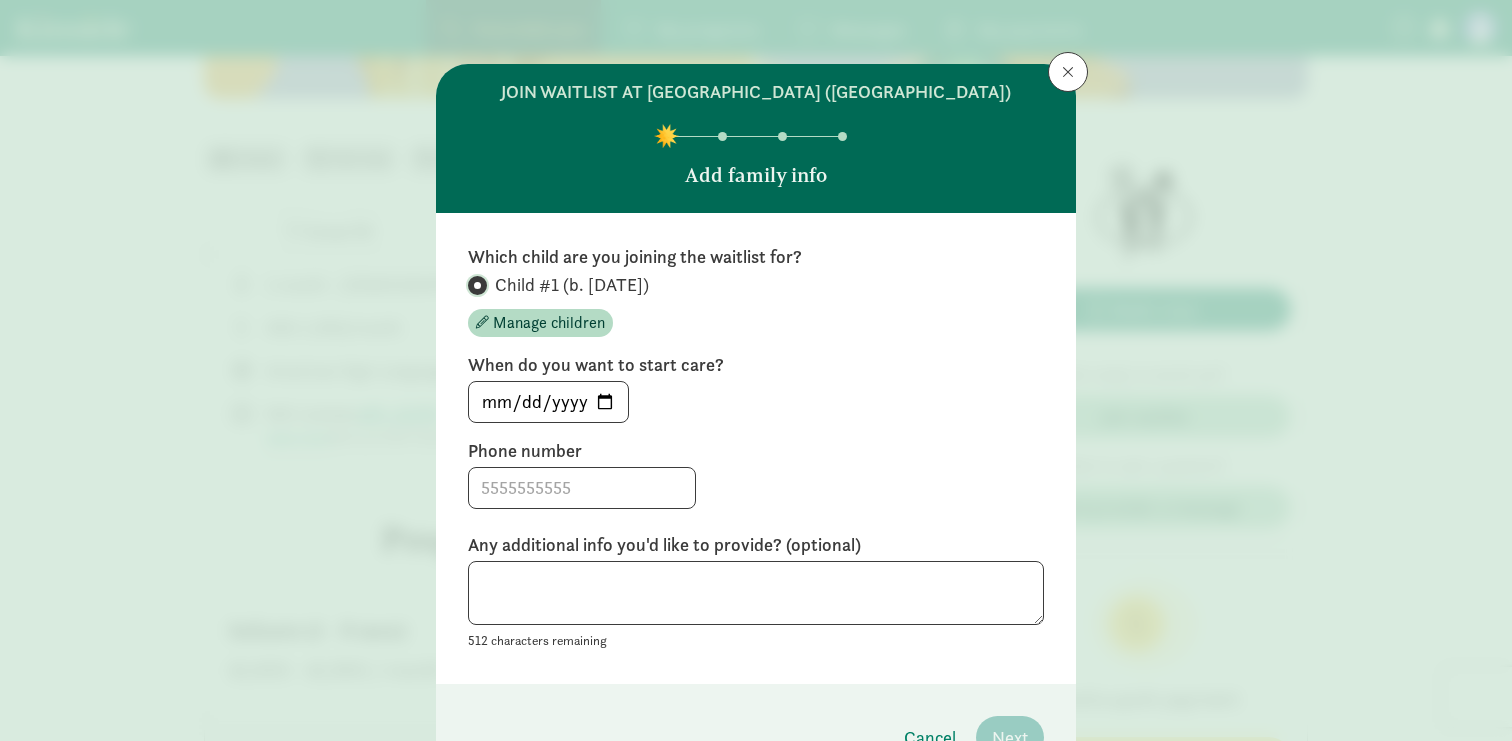 scroll, scrollTop: 114, scrollLeft: 0, axis: vertical 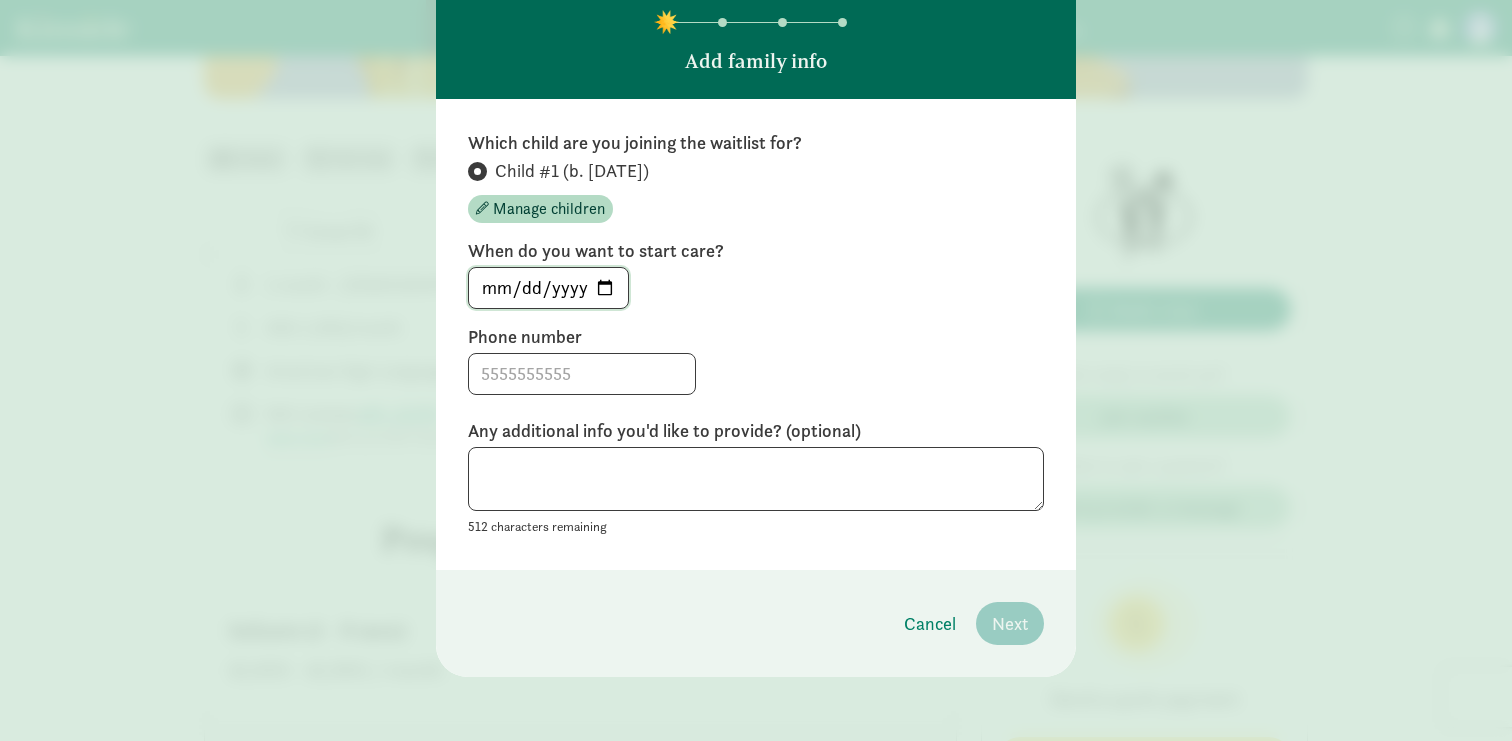 click on "[DATE]" 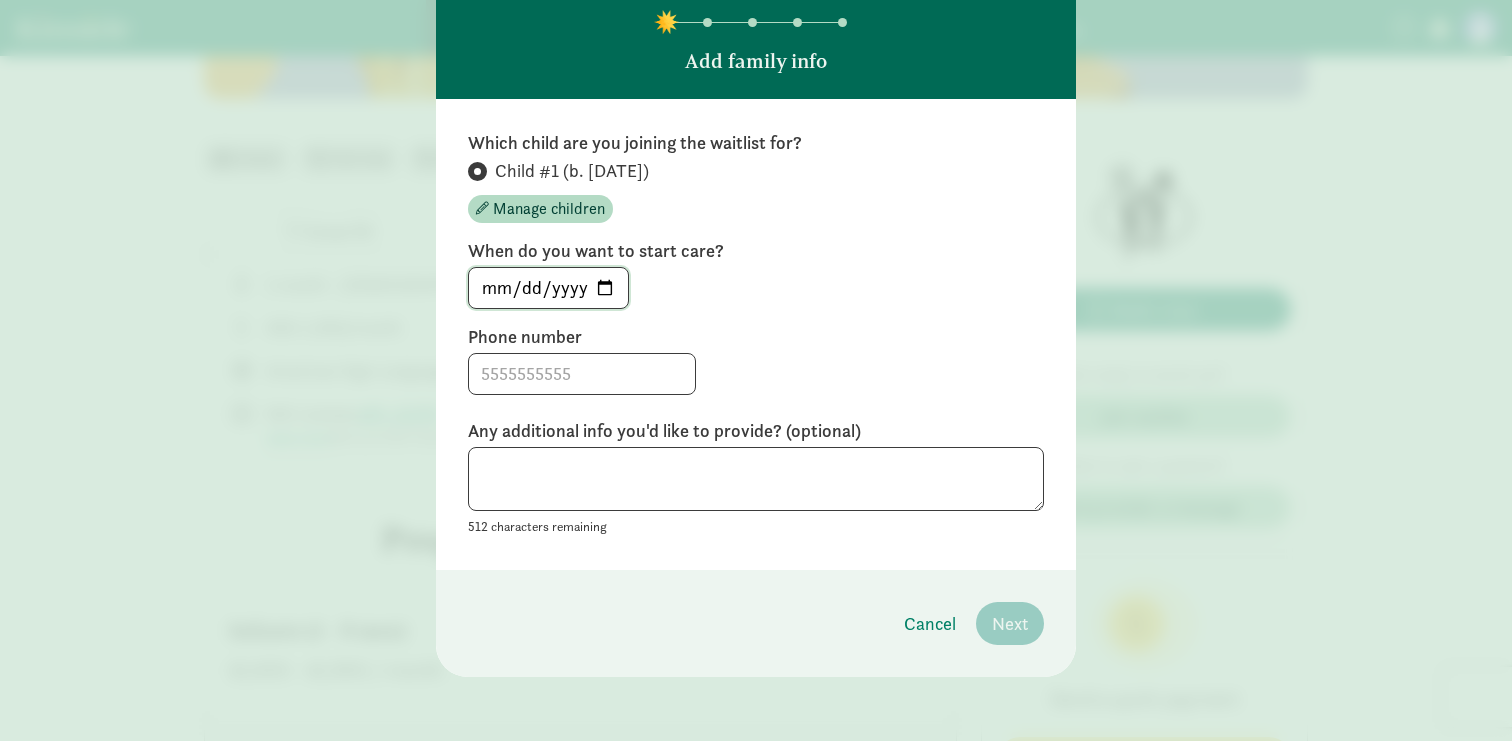 type on "[DATE]" 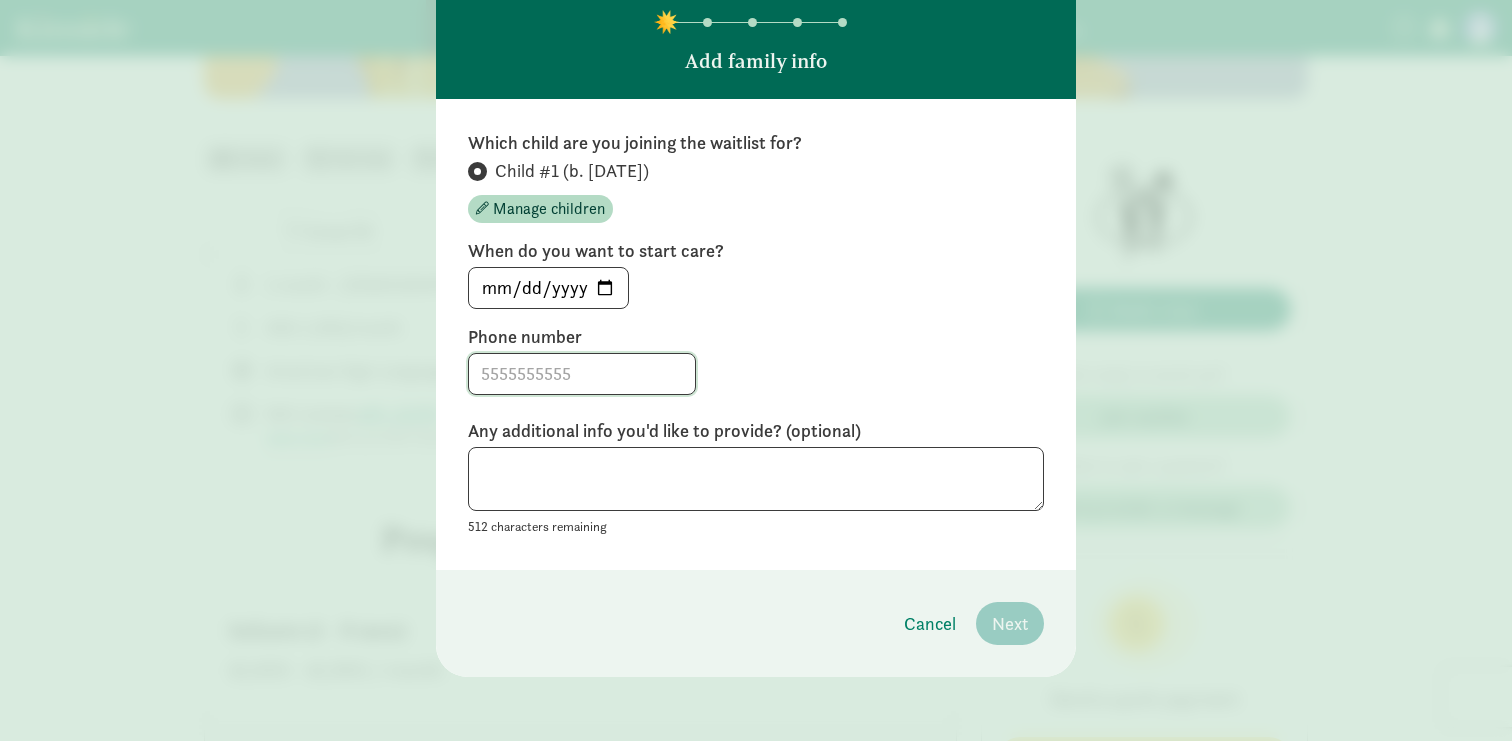 click 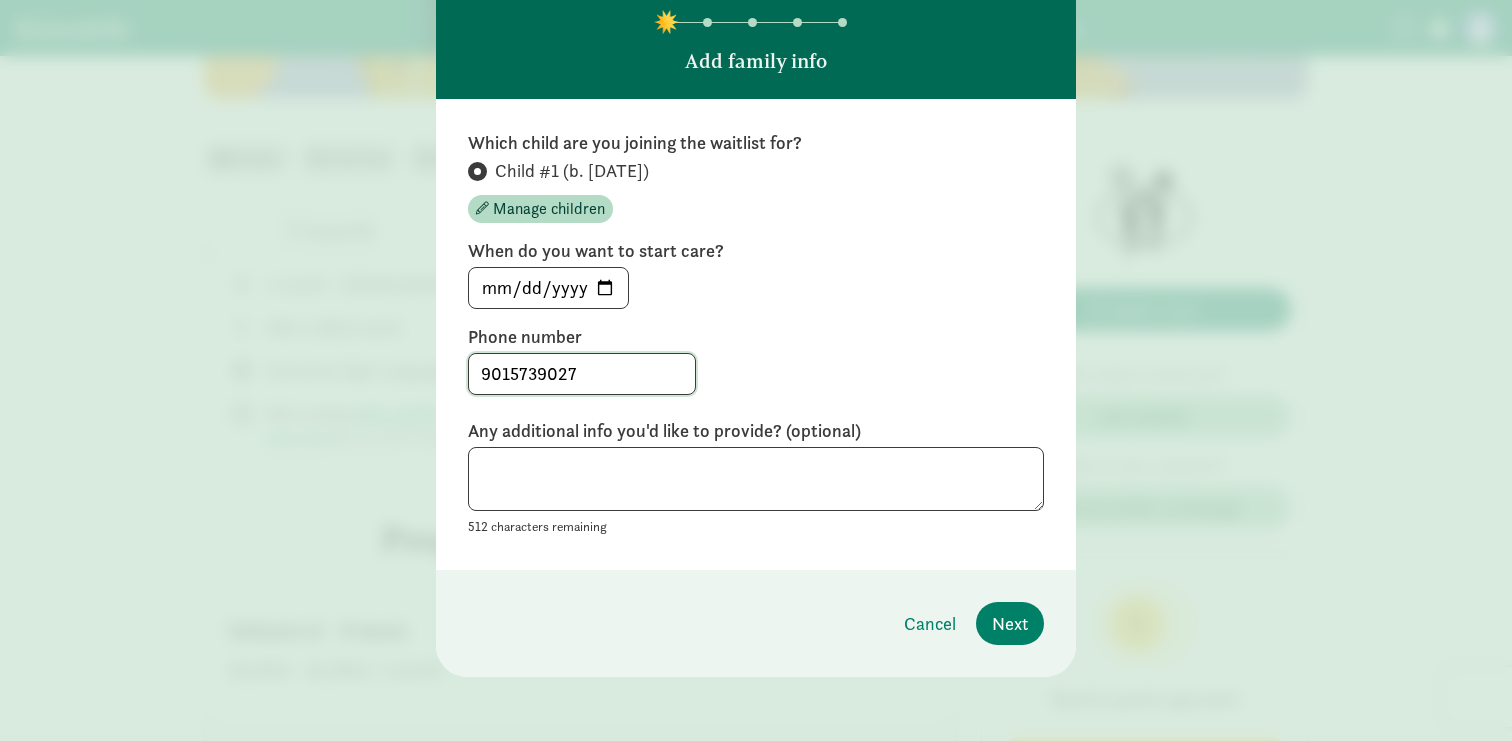 click on "9015739027" 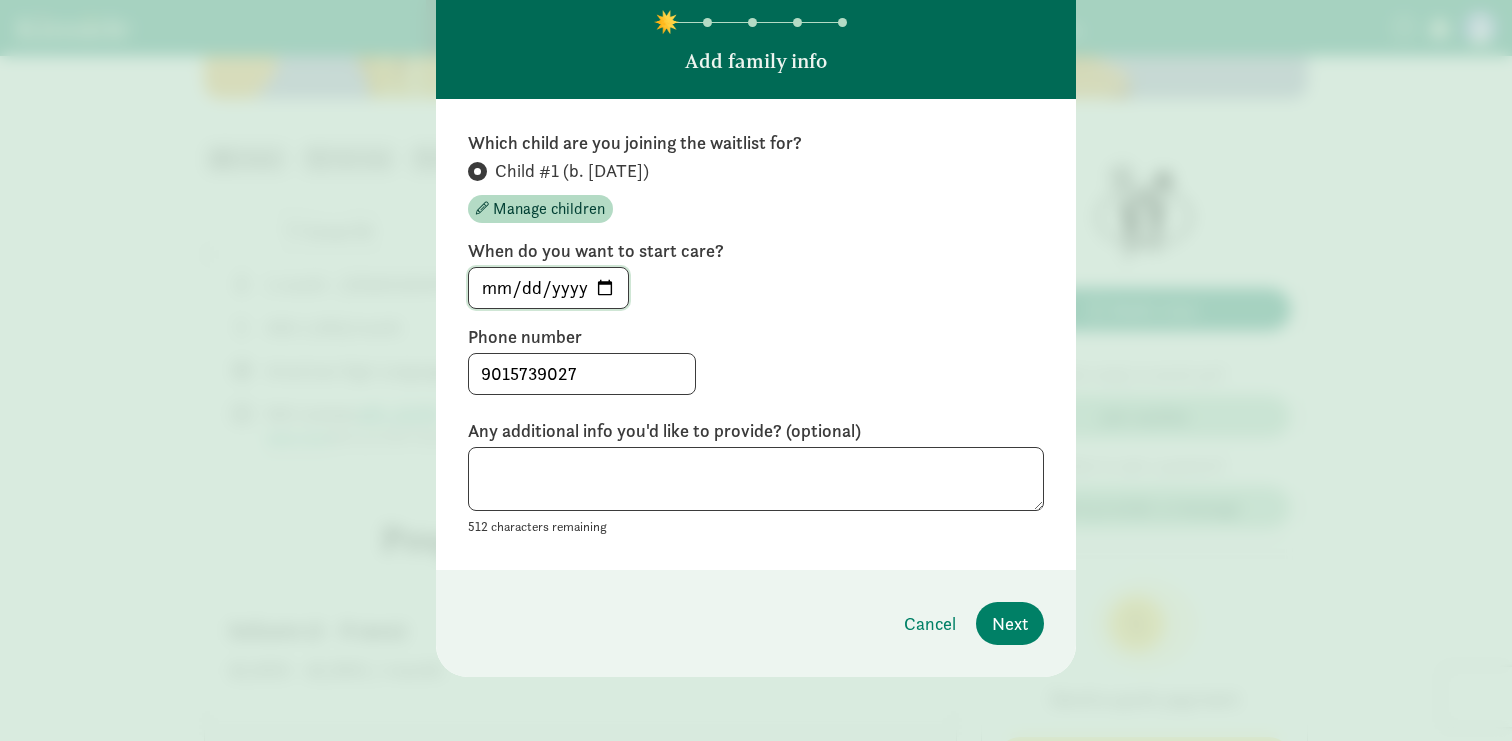 click on "[DATE]" 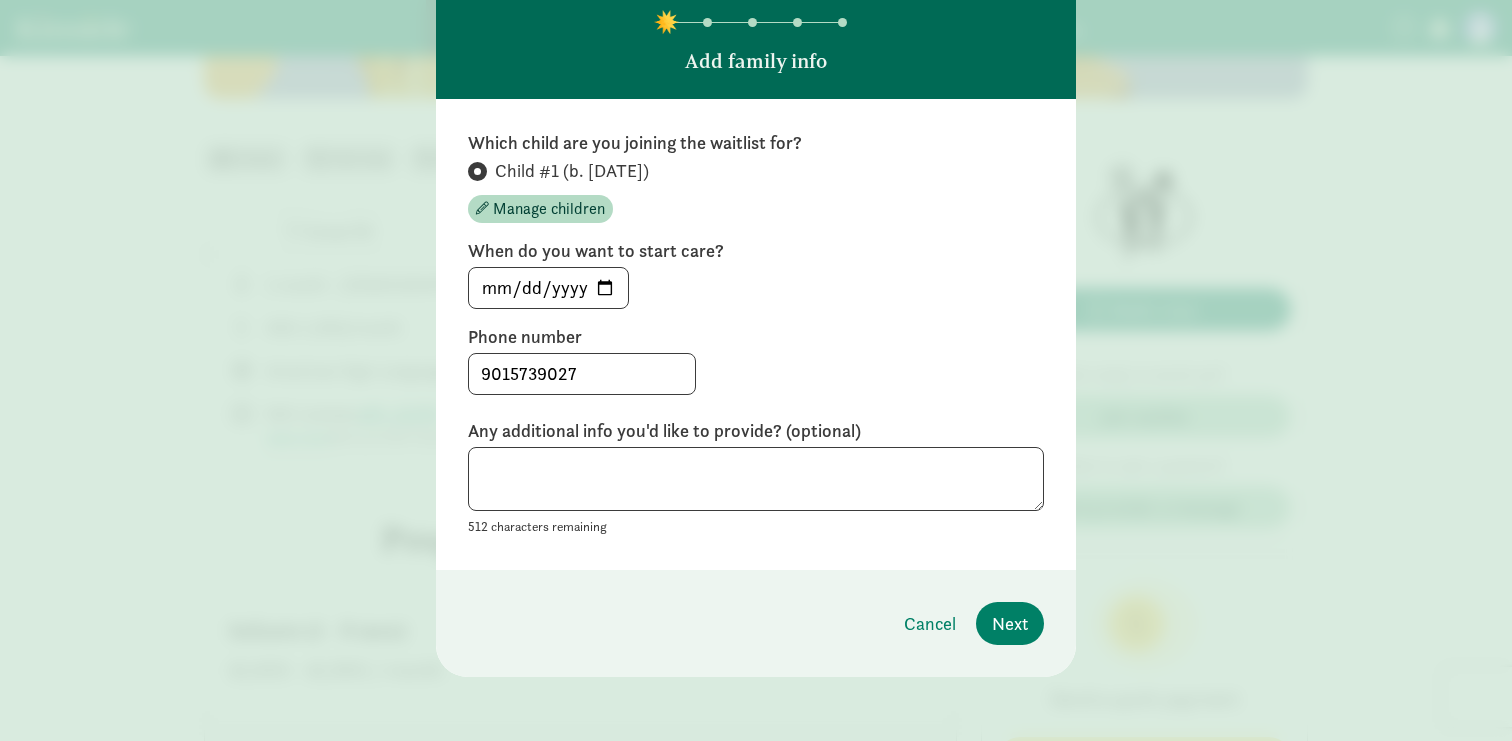 click on "Which child are you joining the waitlist for?        Child #1 (b. [DATE])
Manage children
When do you want to start care?        [DATE]       Phone number        [PHONE_NUMBER]       Any additional info you'd like to provide? (optional)        512 characters remaining" 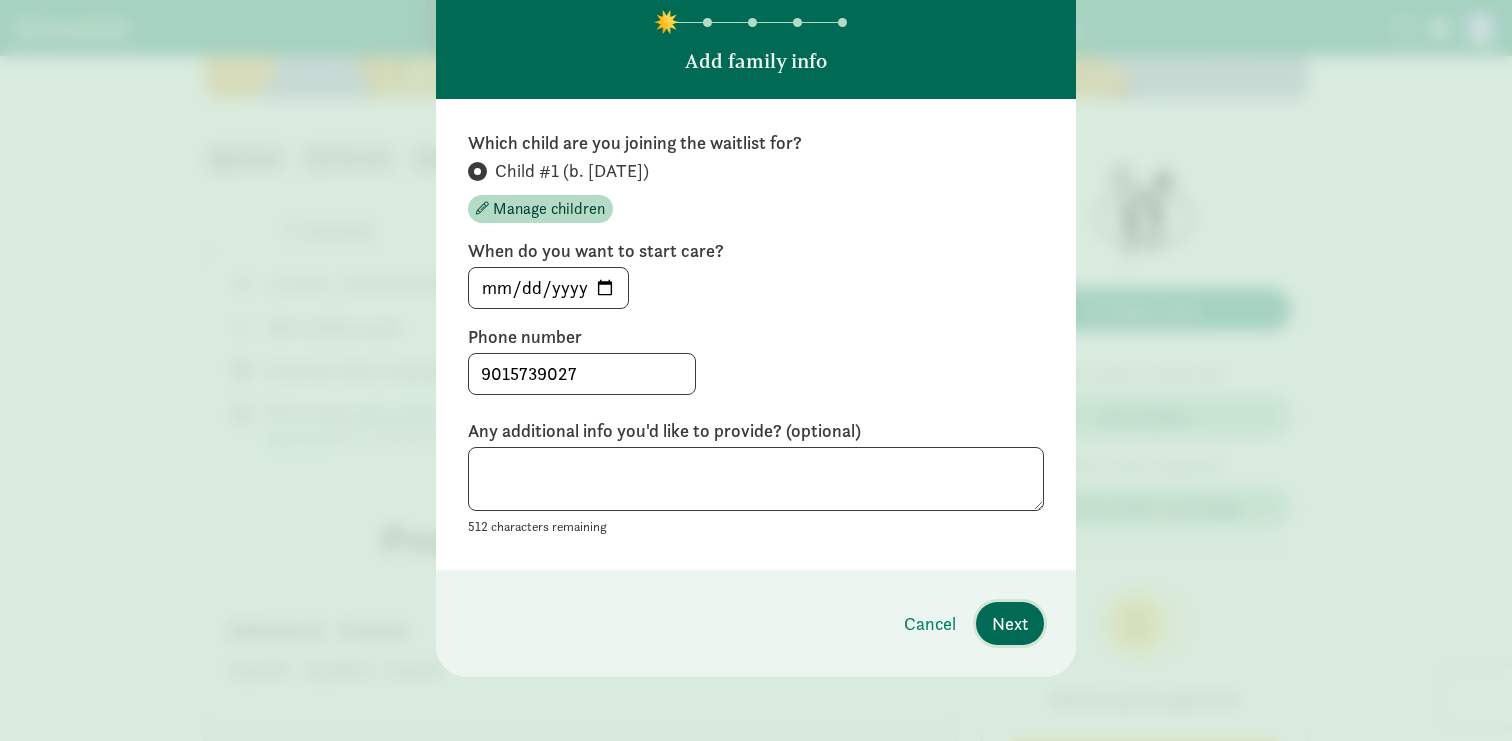click on "Next" at bounding box center [1010, 623] 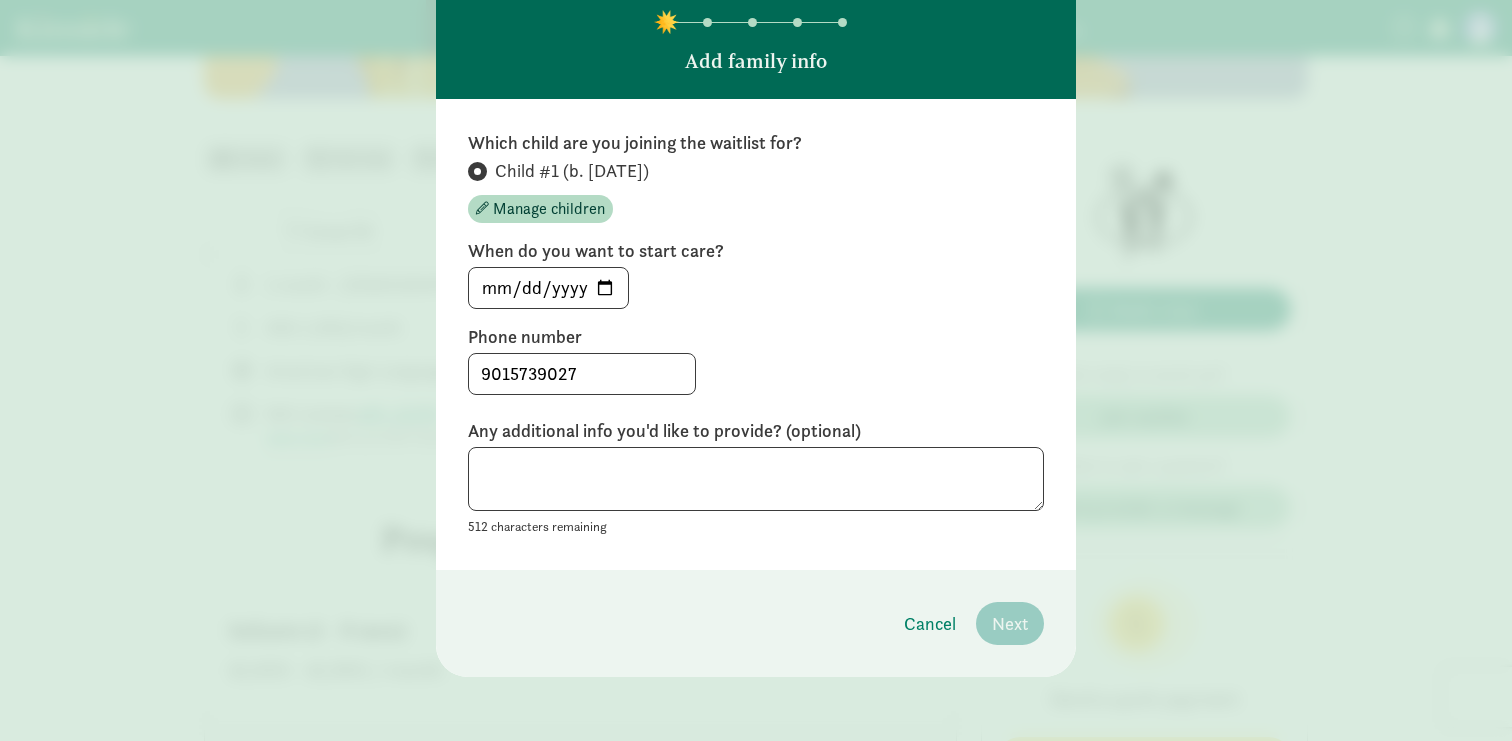 scroll, scrollTop: 53, scrollLeft: 0, axis: vertical 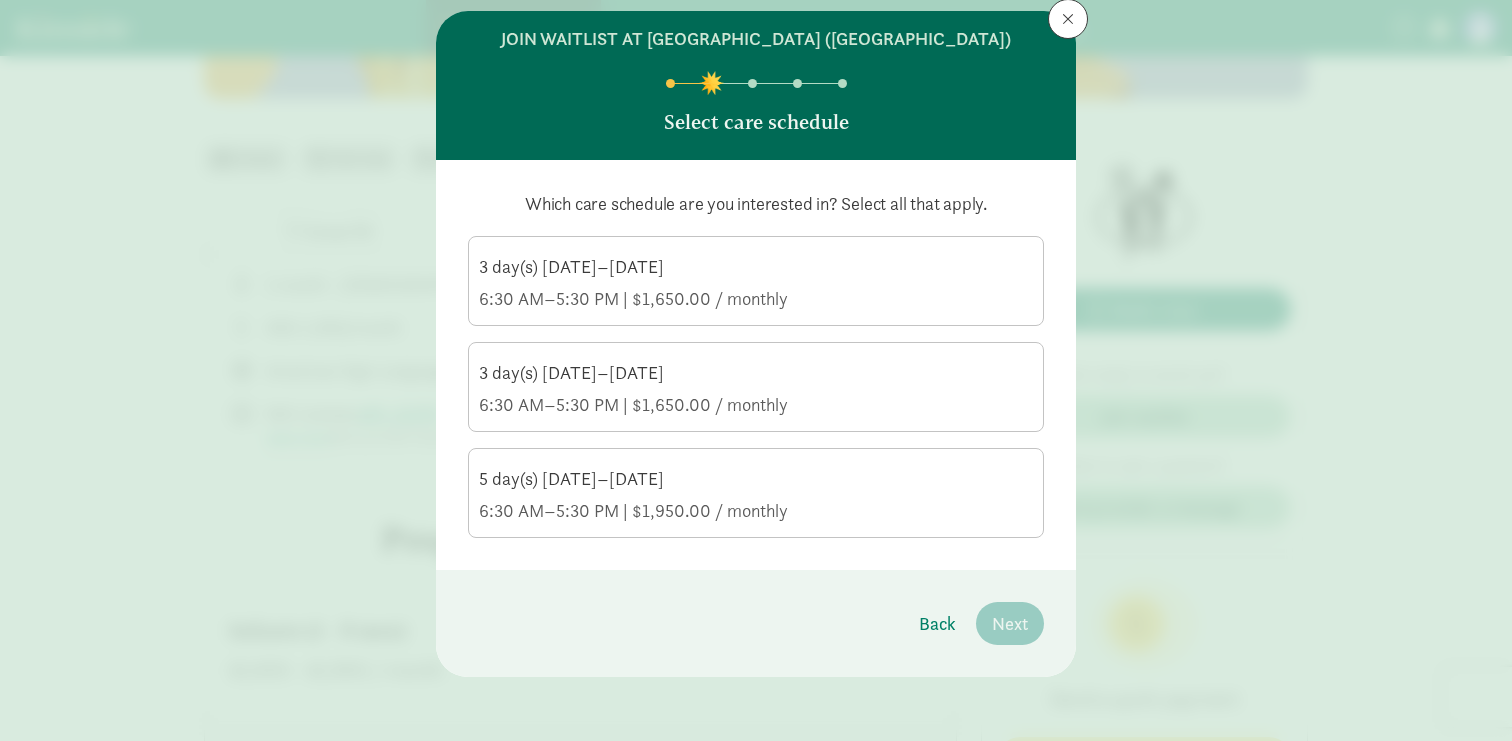 click on "5 day(s) [DATE]–[DATE] 6:30 AM–5:30 PM | $1,950.00 / monthly" at bounding box center [756, 495] 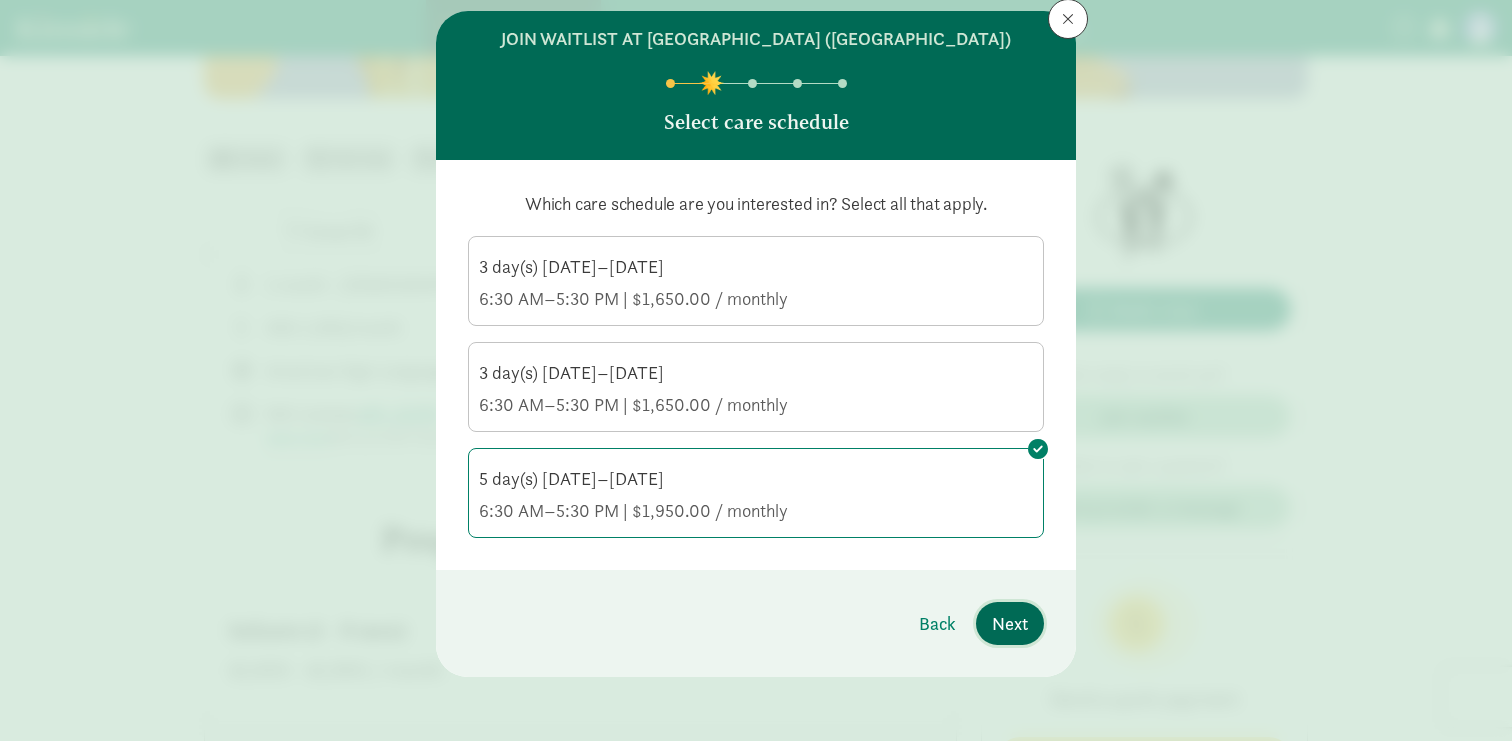 click on "Next" at bounding box center [1010, 623] 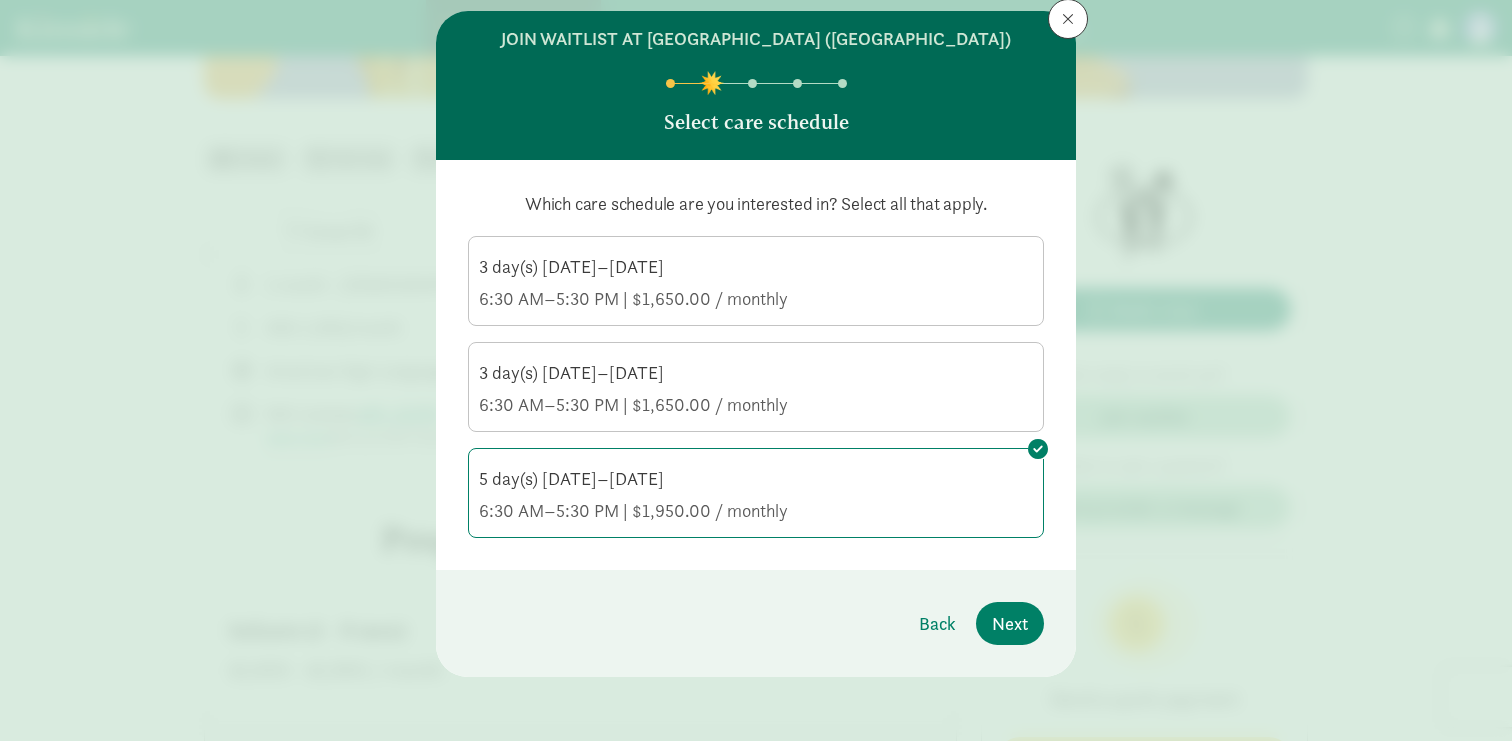 scroll, scrollTop: 0, scrollLeft: 0, axis: both 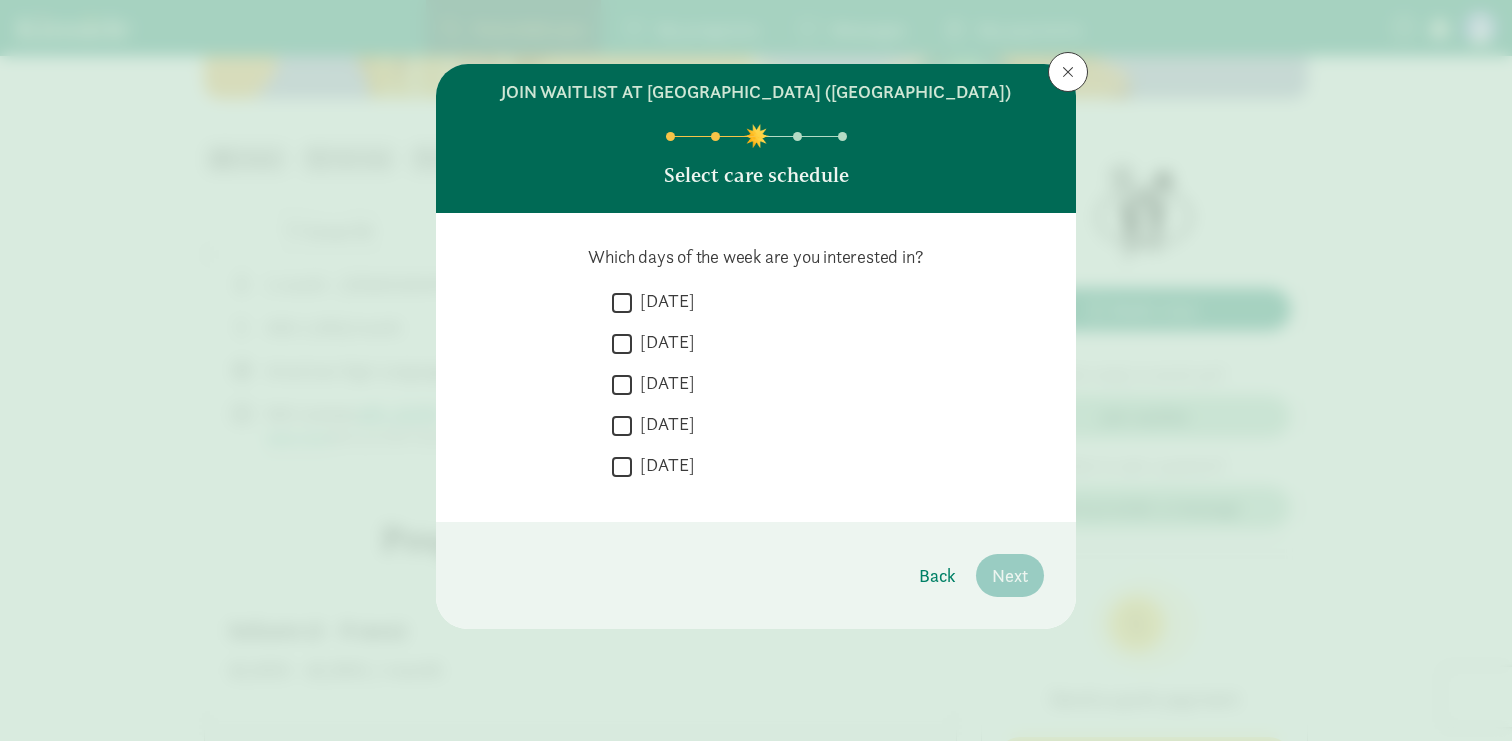 click on "[DATE]" at bounding box center (622, 302) 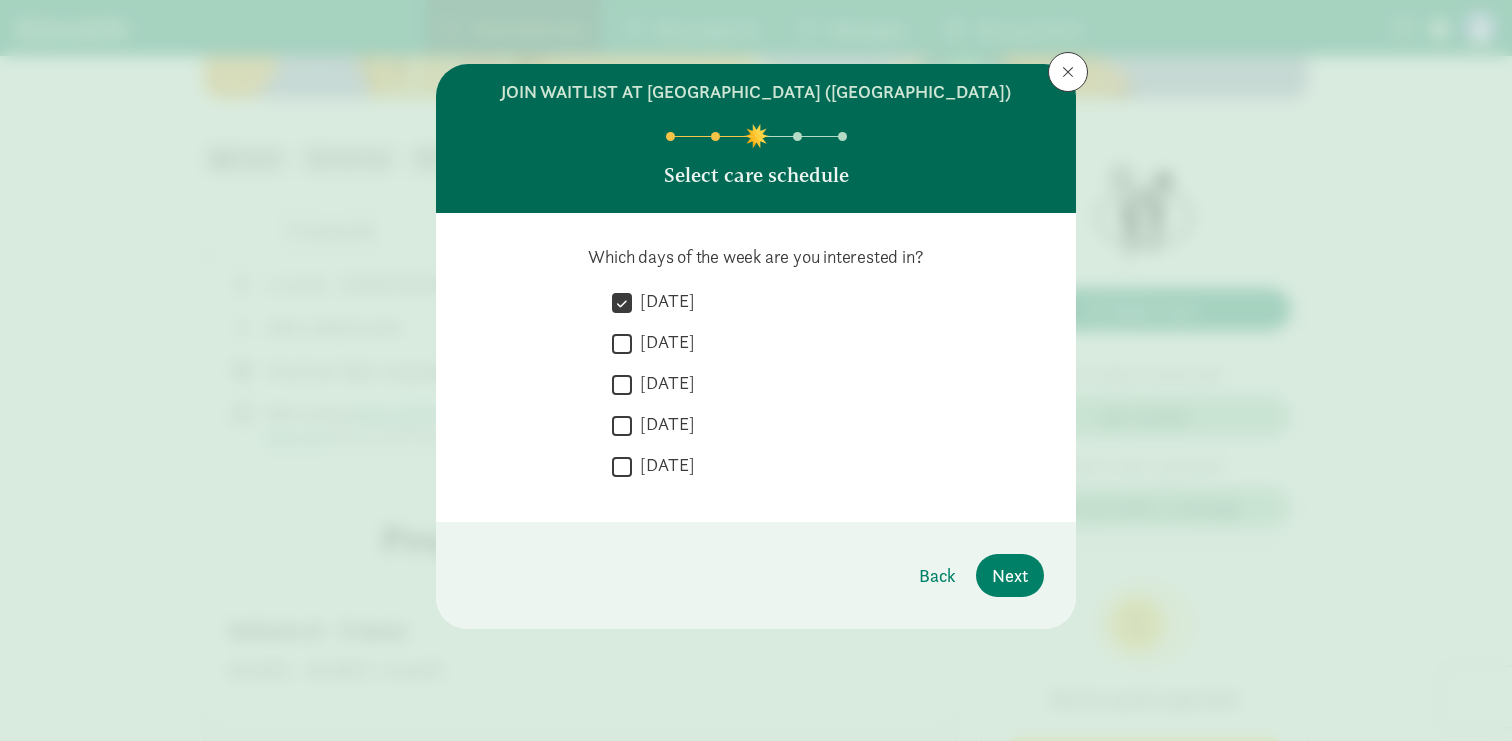 click on "[DATE]" at bounding box center (622, 343) 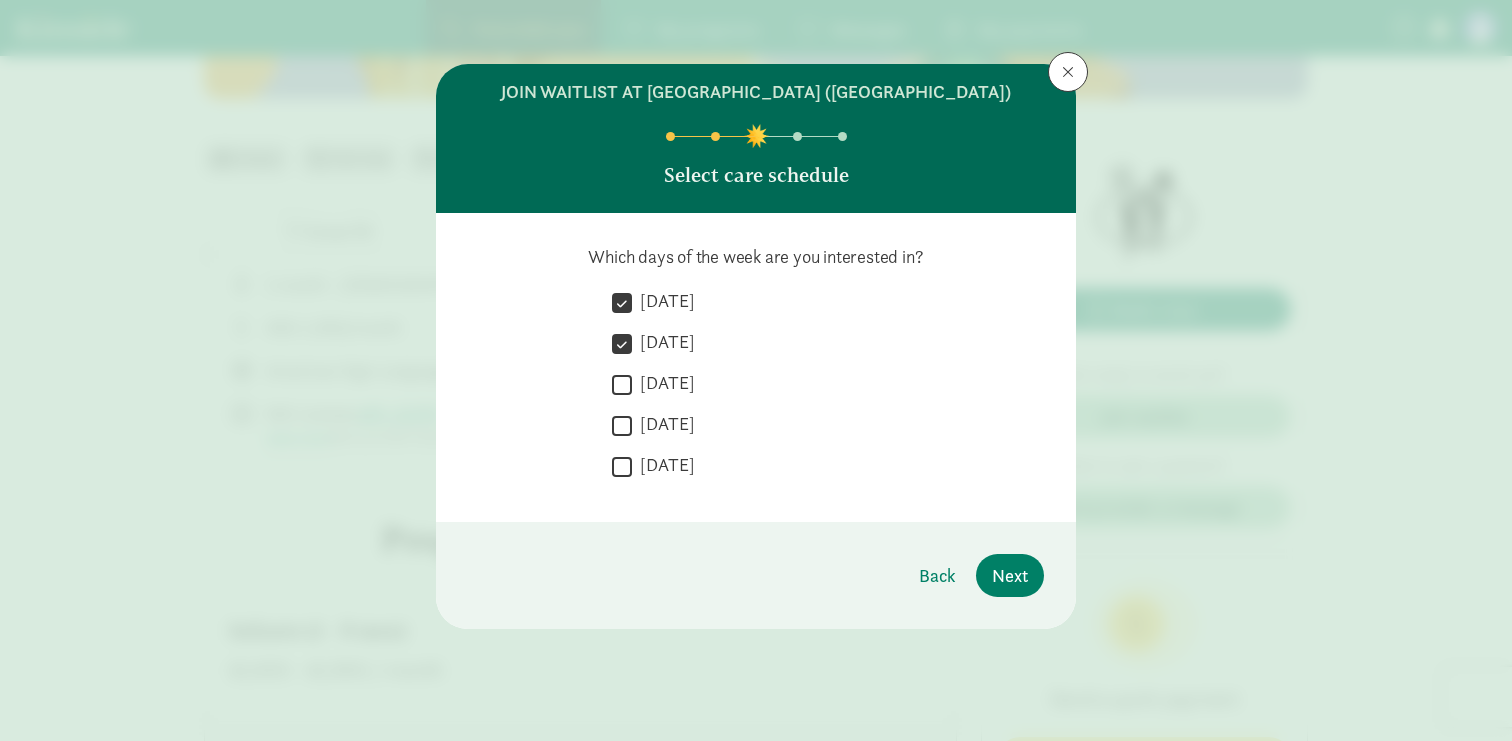 click on "[DATE]" at bounding box center (622, 384) 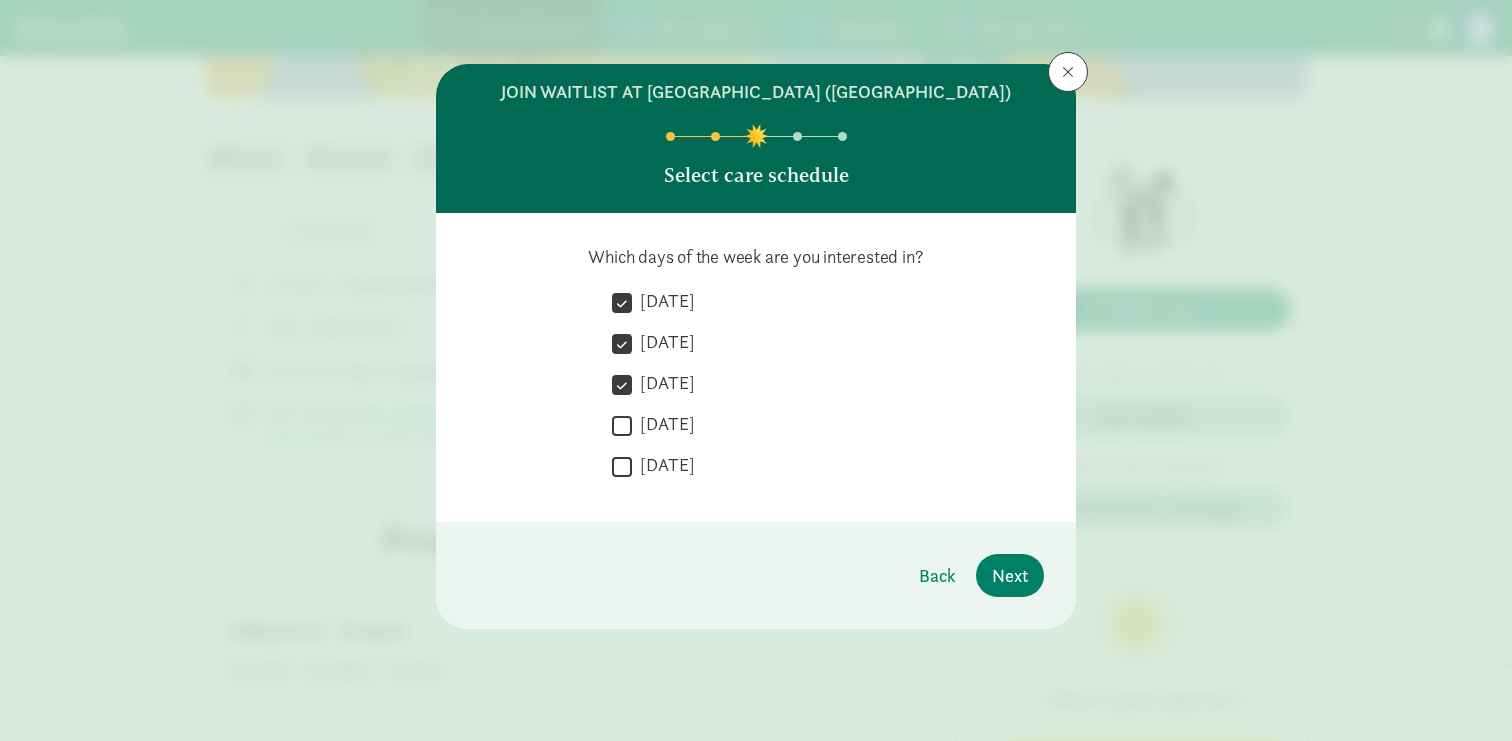 click on "[DATE]" at bounding box center [622, 425] 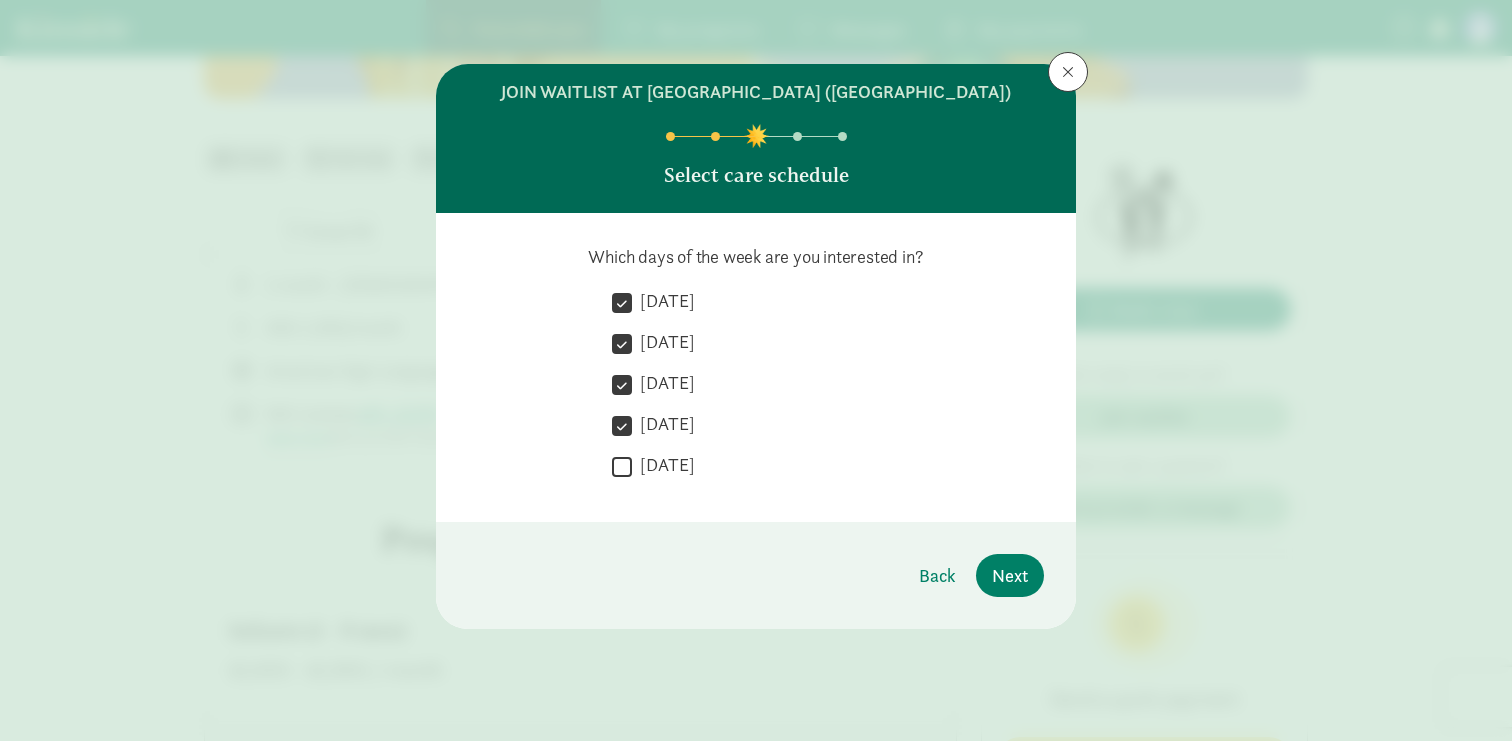 click on "[DATE]" at bounding box center (622, 466) 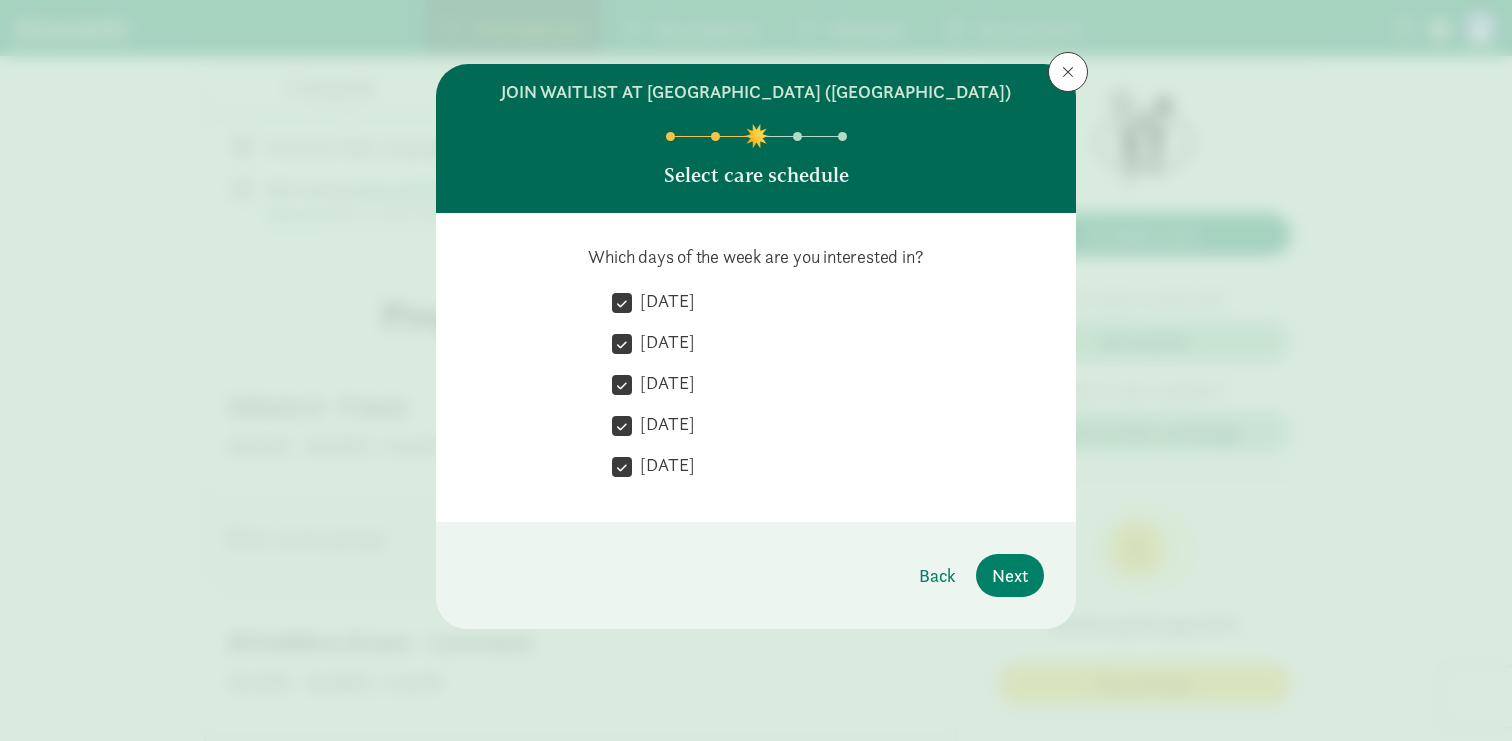 scroll, scrollTop: 603, scrollLeft: 0, axis: vertical 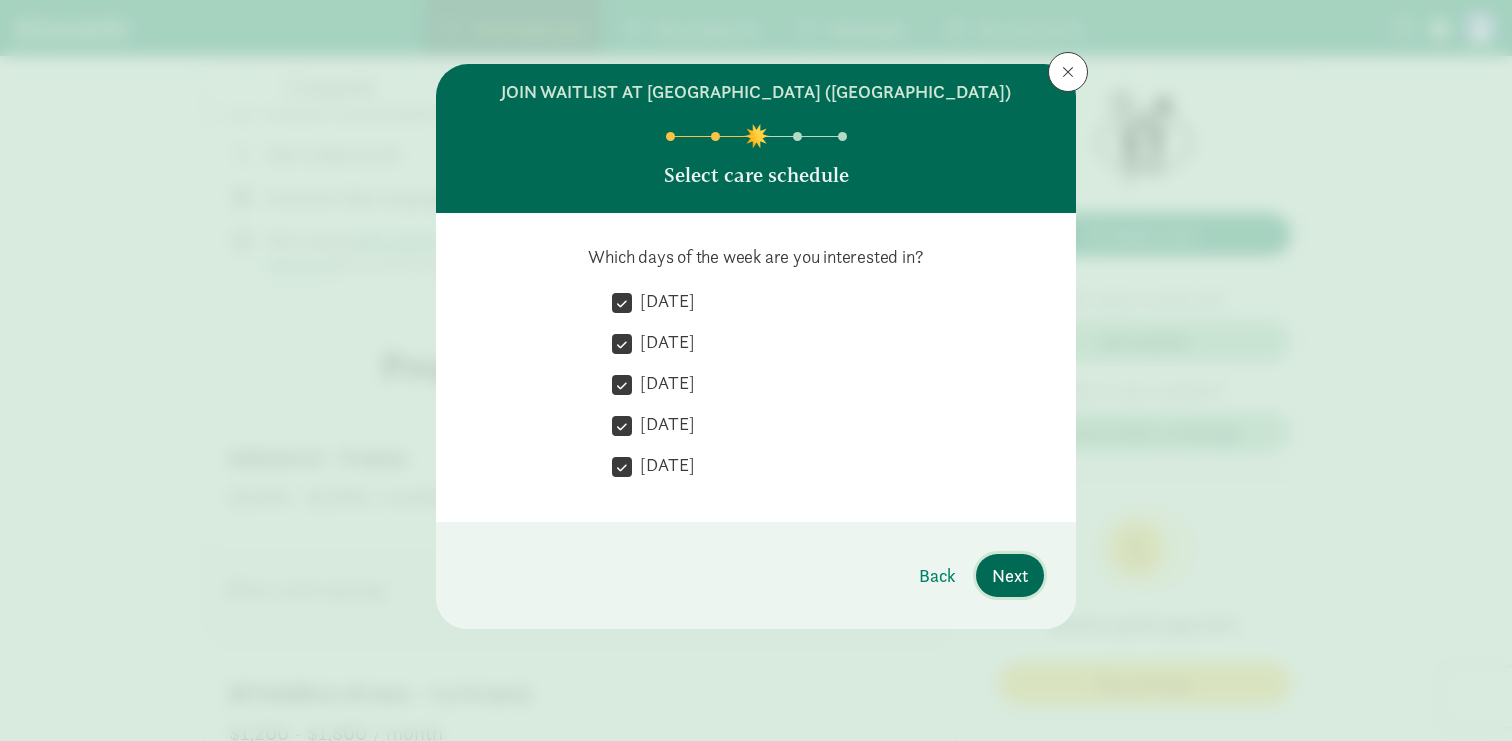 click on "Next" at bounding box center [1010, 575] 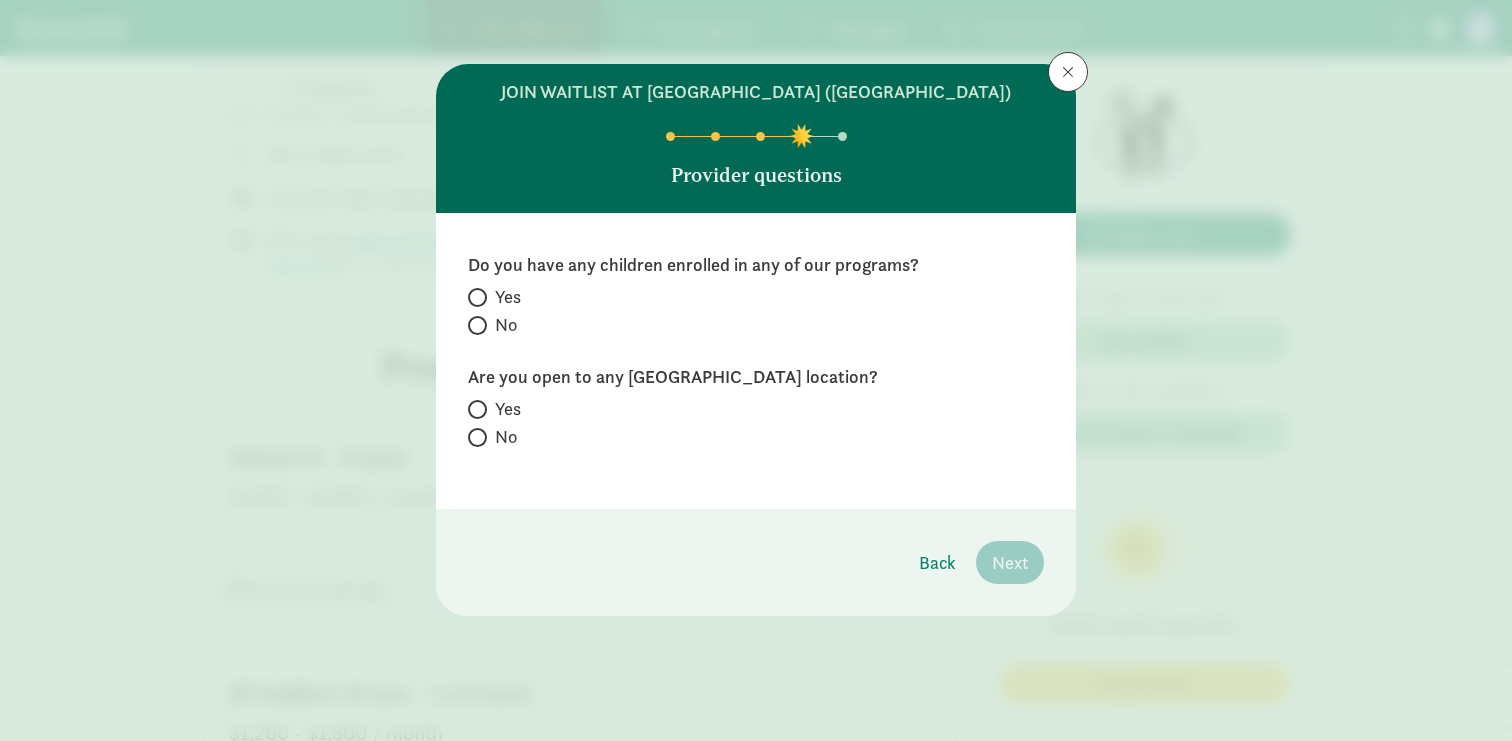 click on "No" at bounding box center [506, 325] 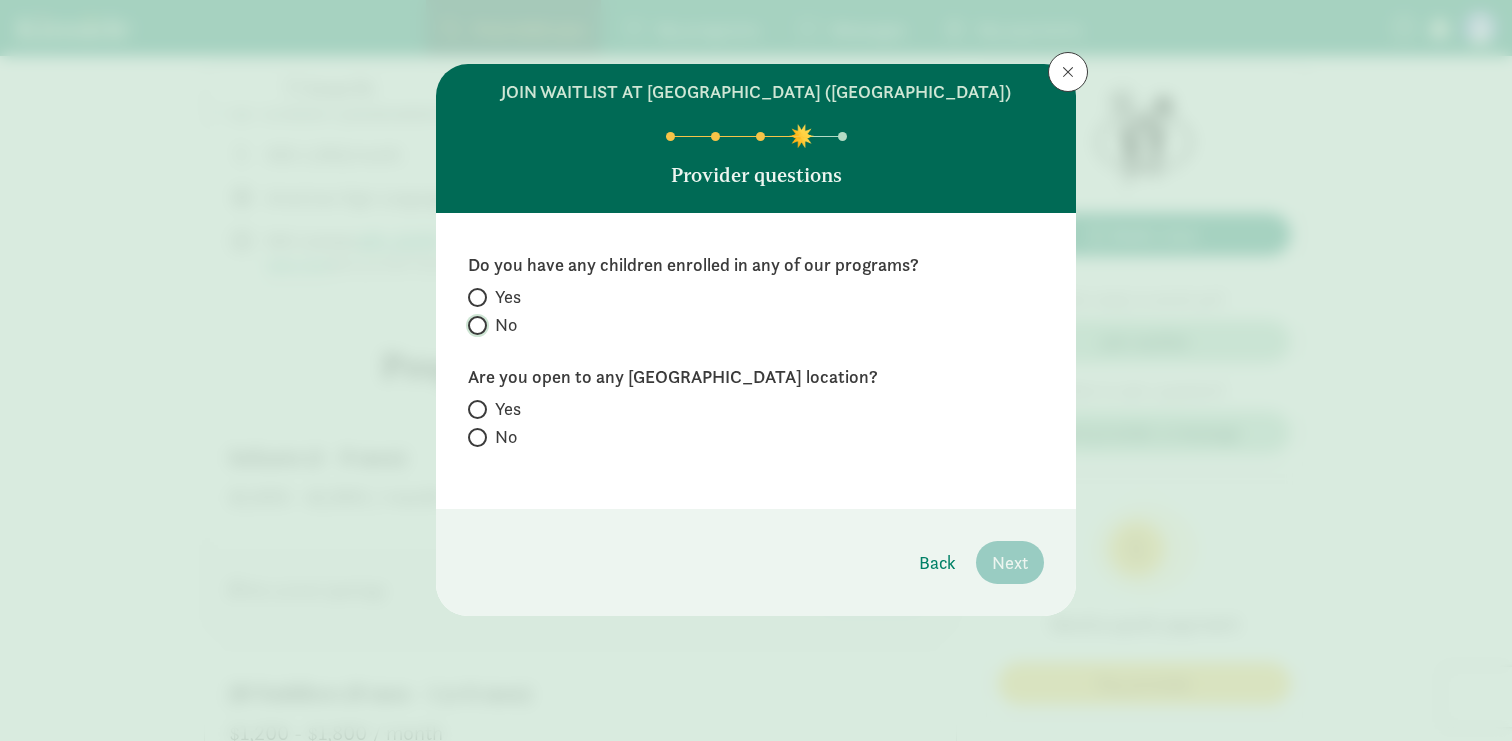 click on "No" at bounding box center (474, 325) 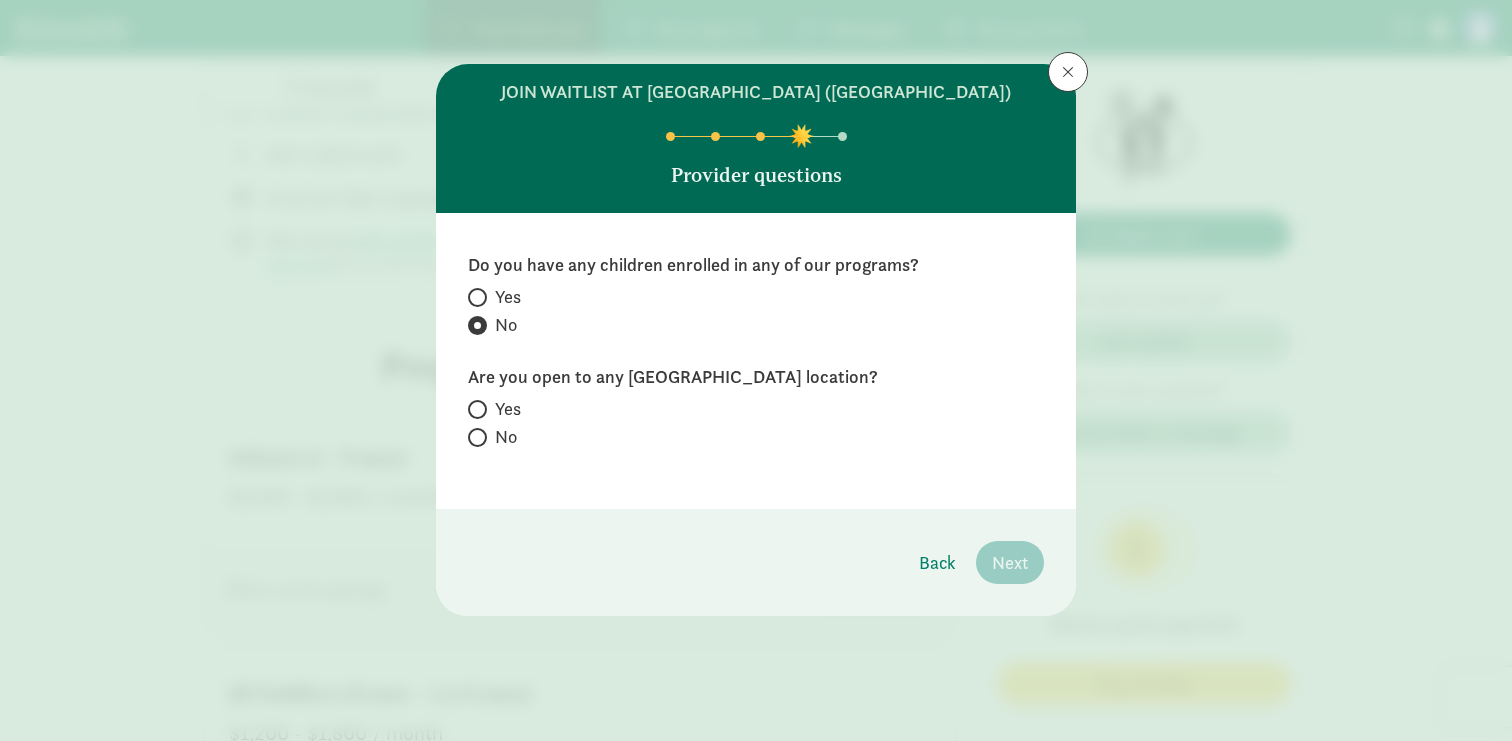 click on "No" at bounding box center [506, 437] 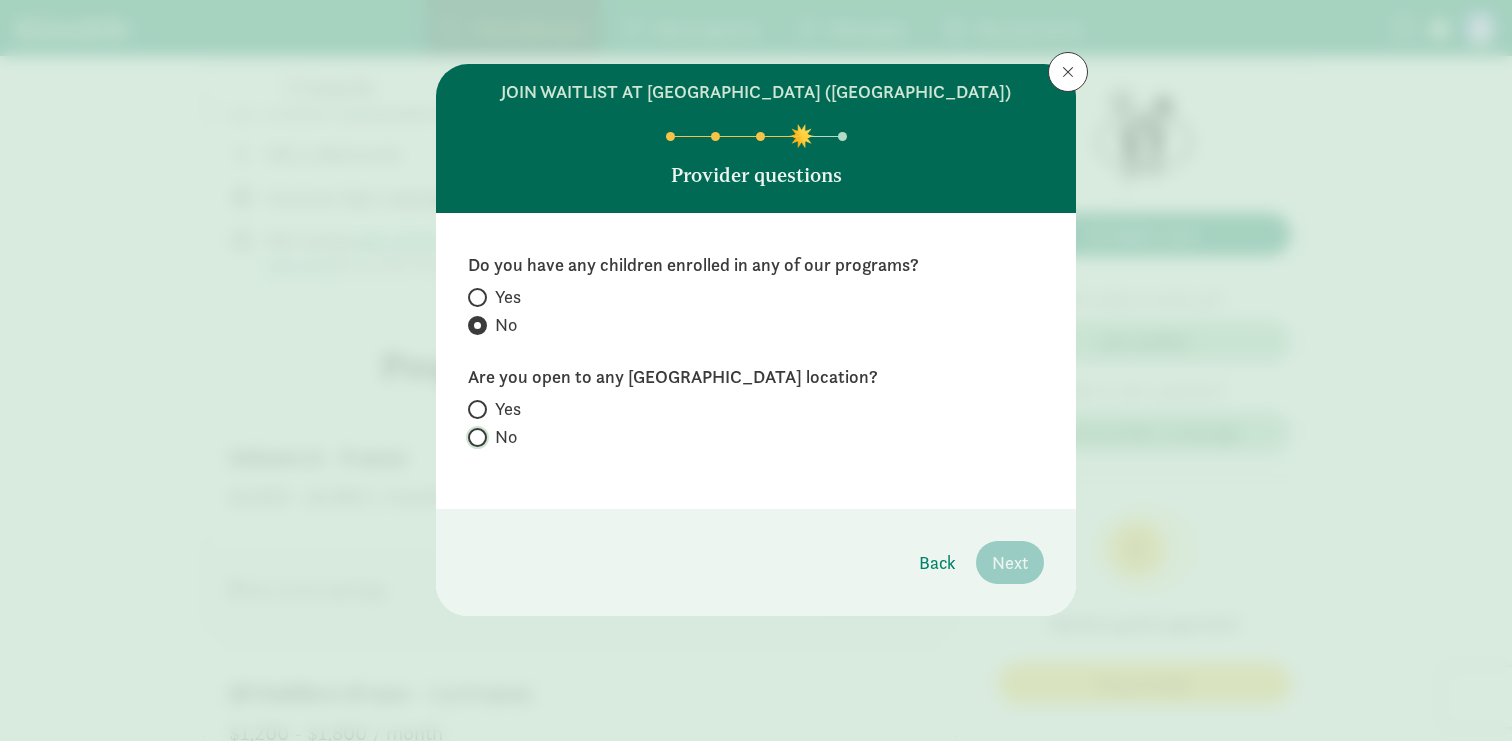 radio on "true" 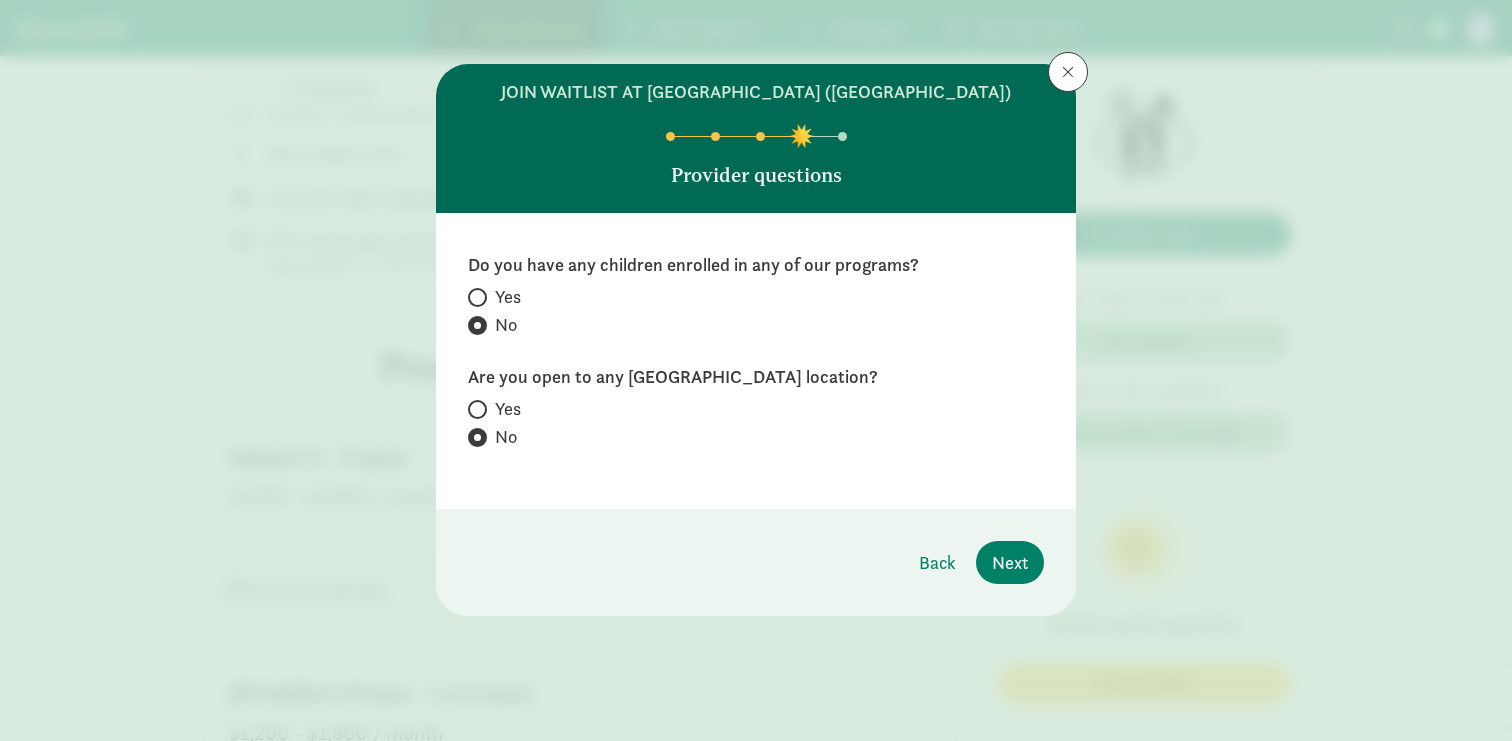 click on "Yes" 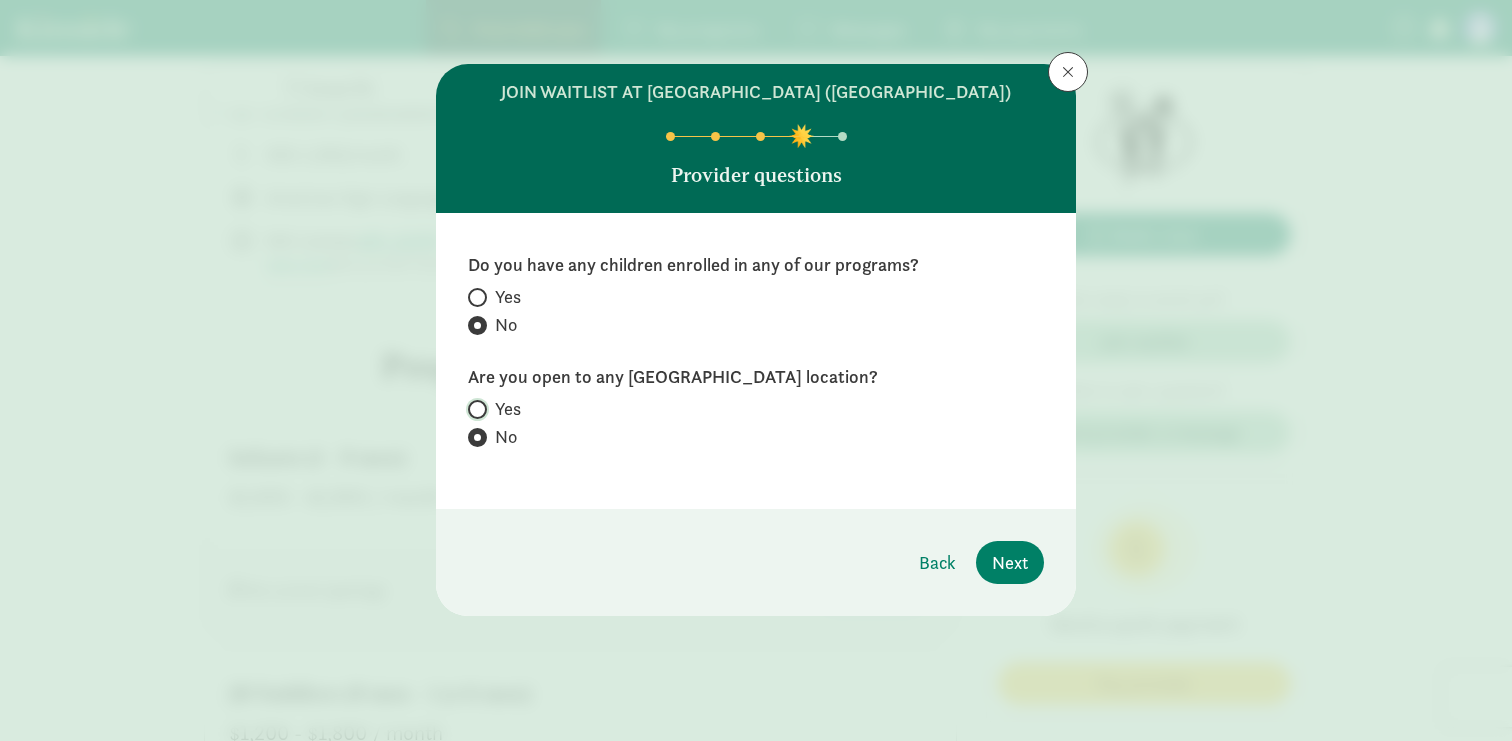 click on "Yes" at bounding box center [474, 409] 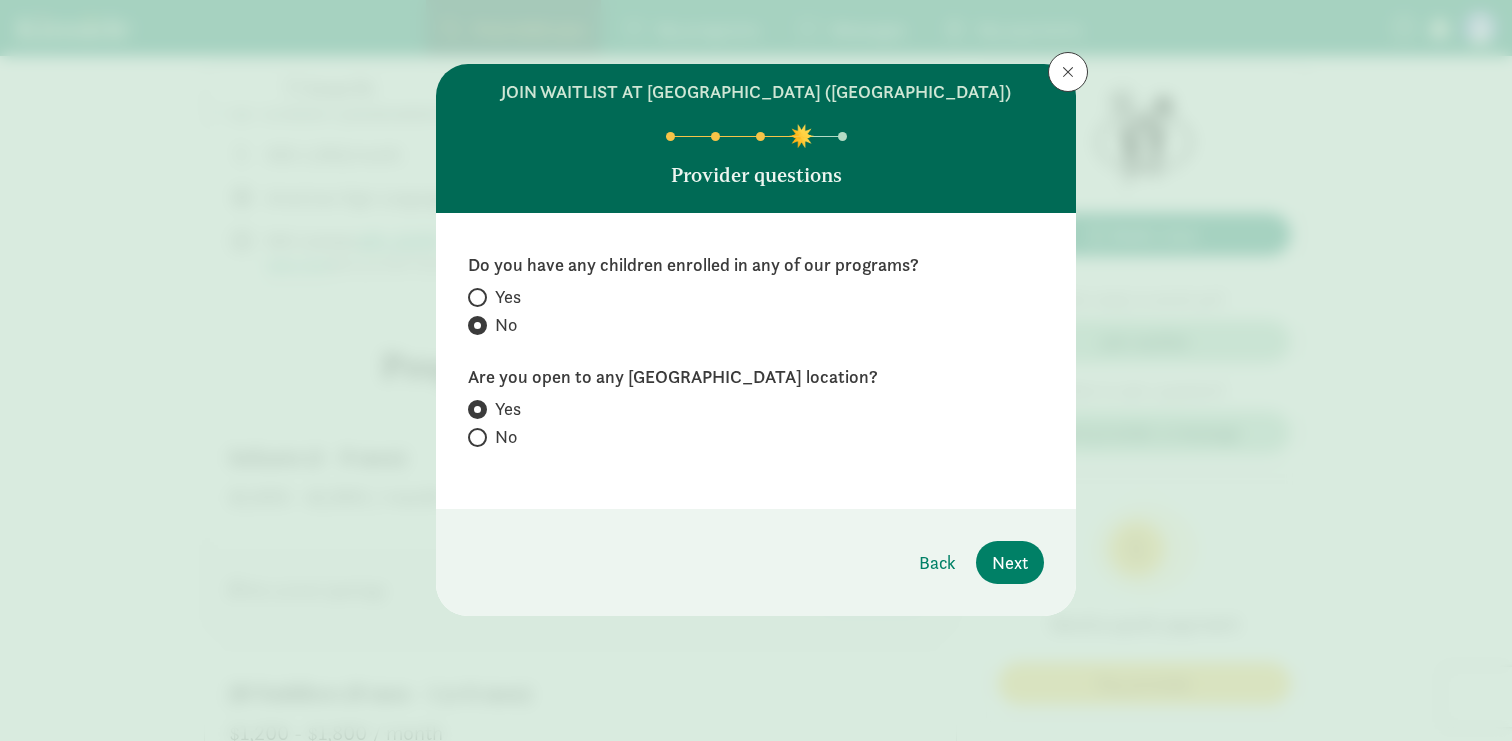 click on "No" 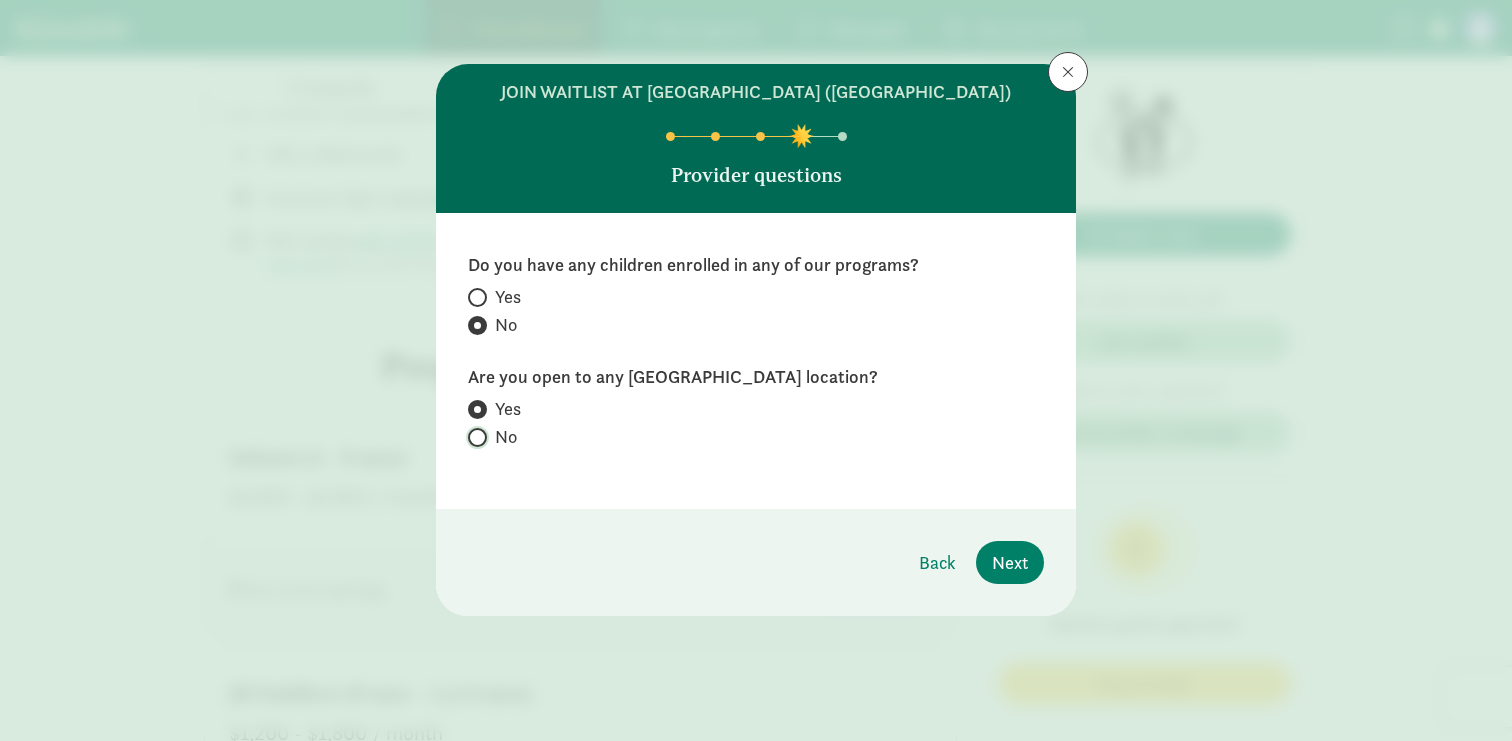 radio on "true" 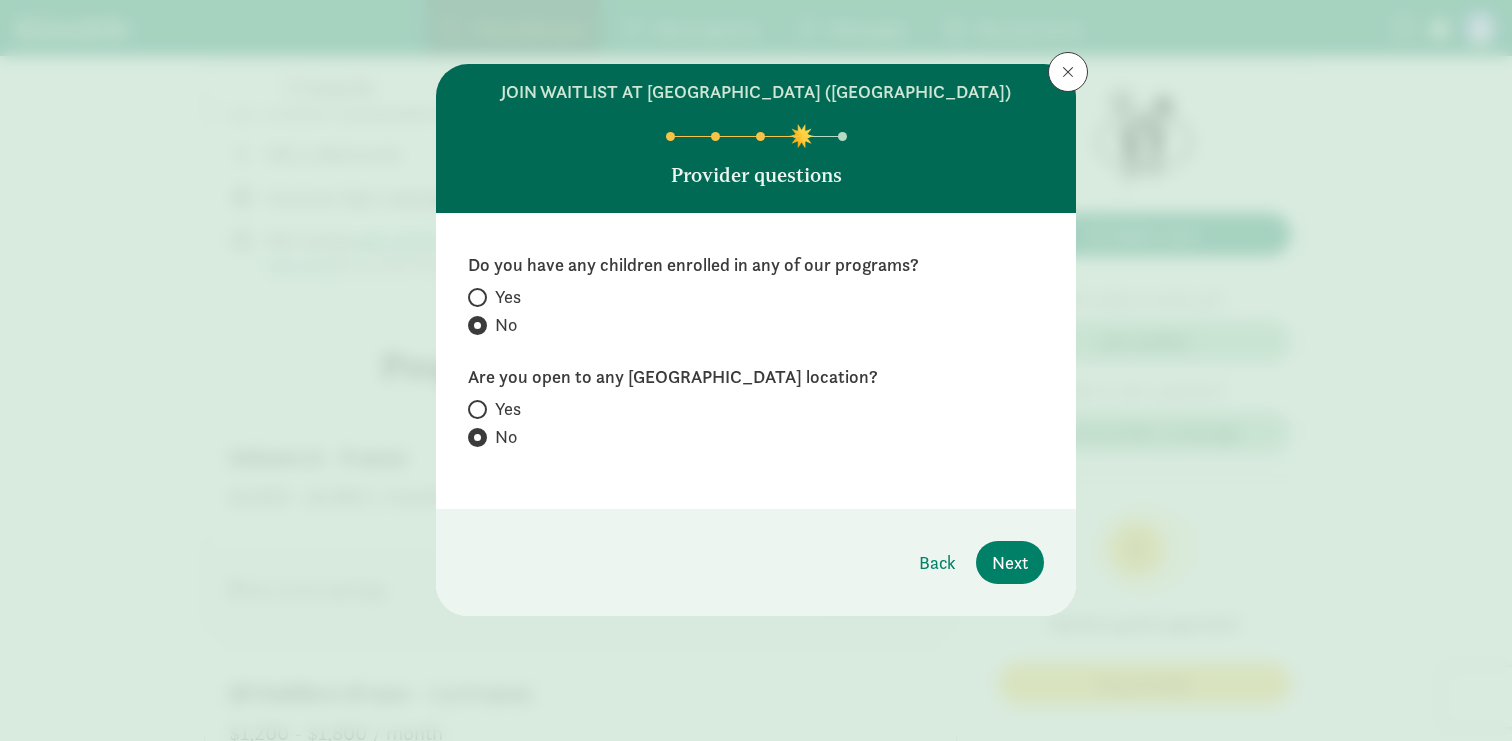 click on "Yes" at bounding box center [508, 409] 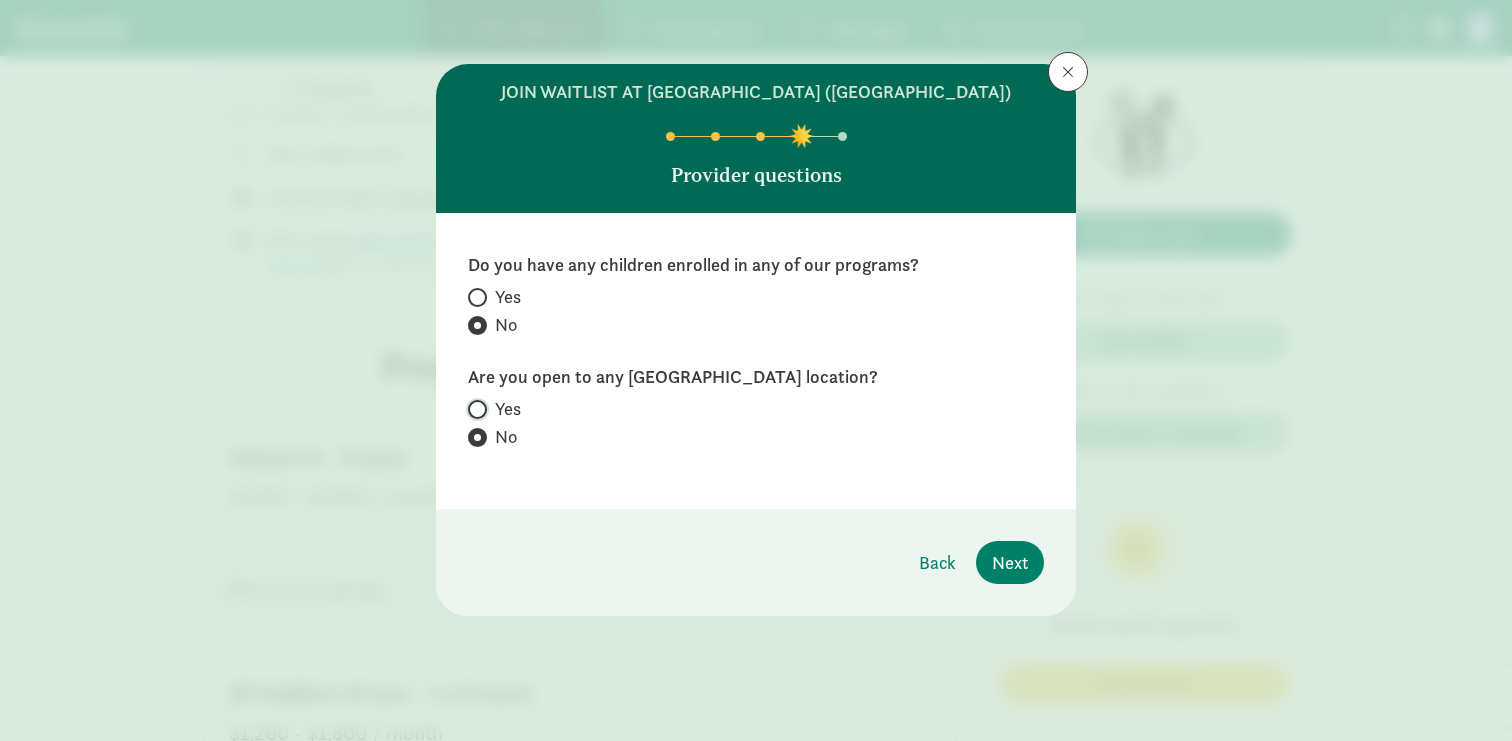 radio on "true" 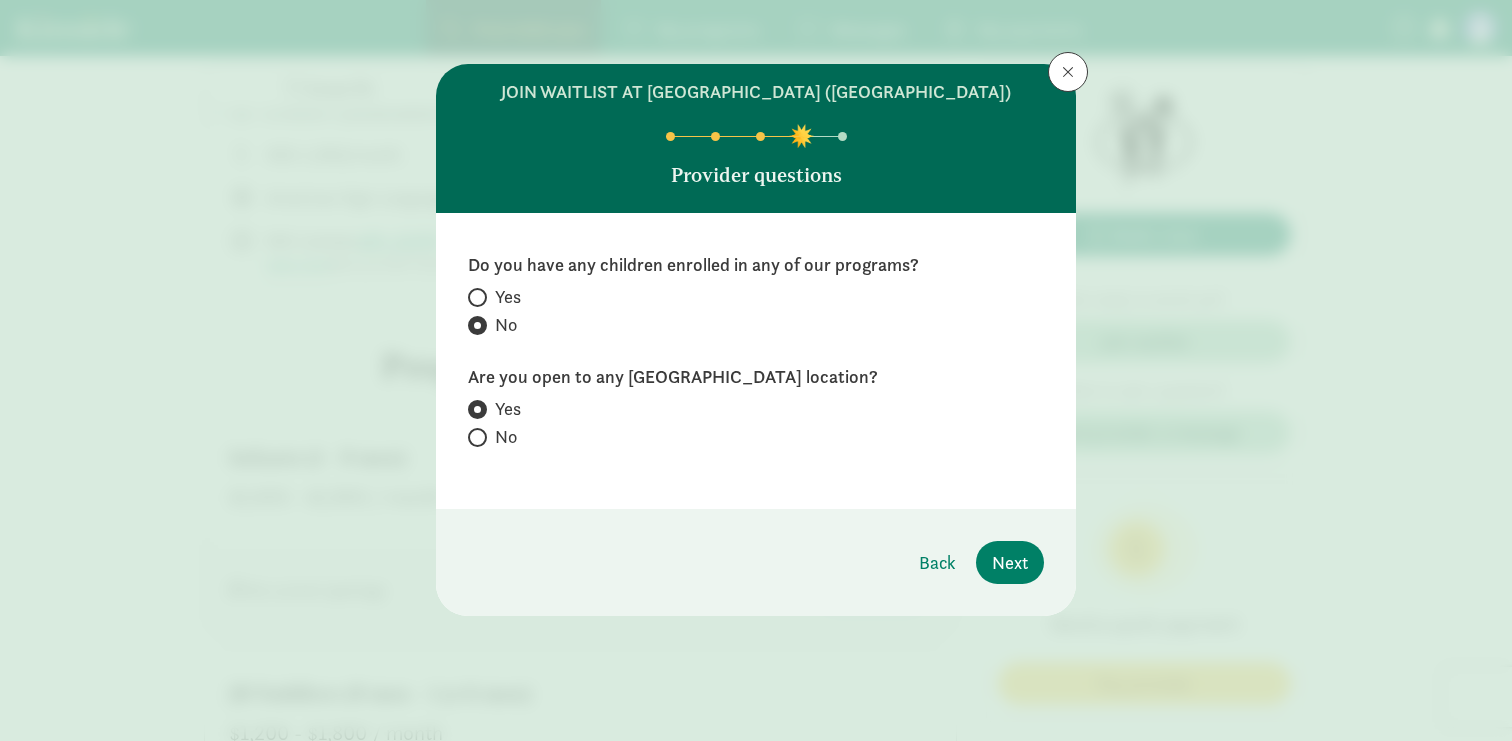 click on "No" at bounding box center (506, 437) 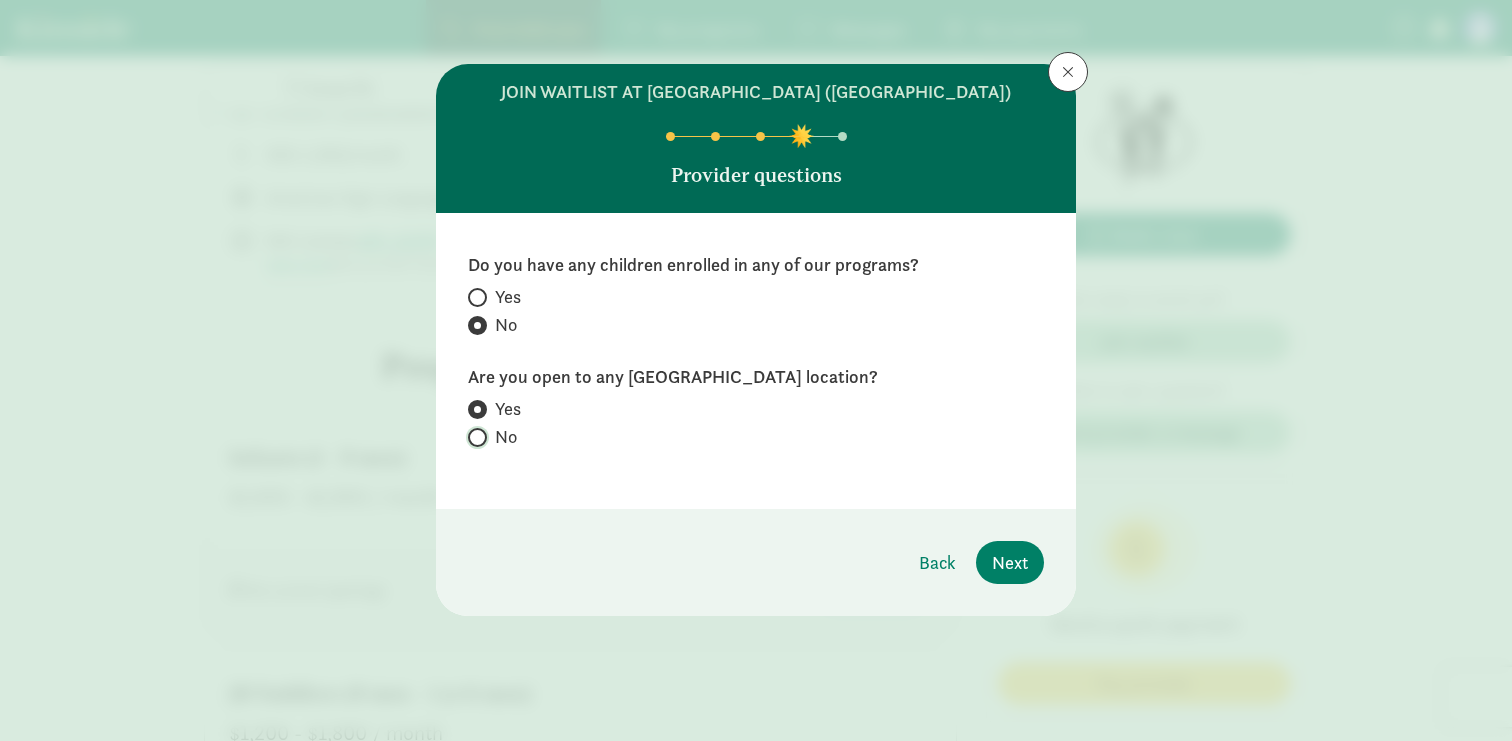 radio on "true" 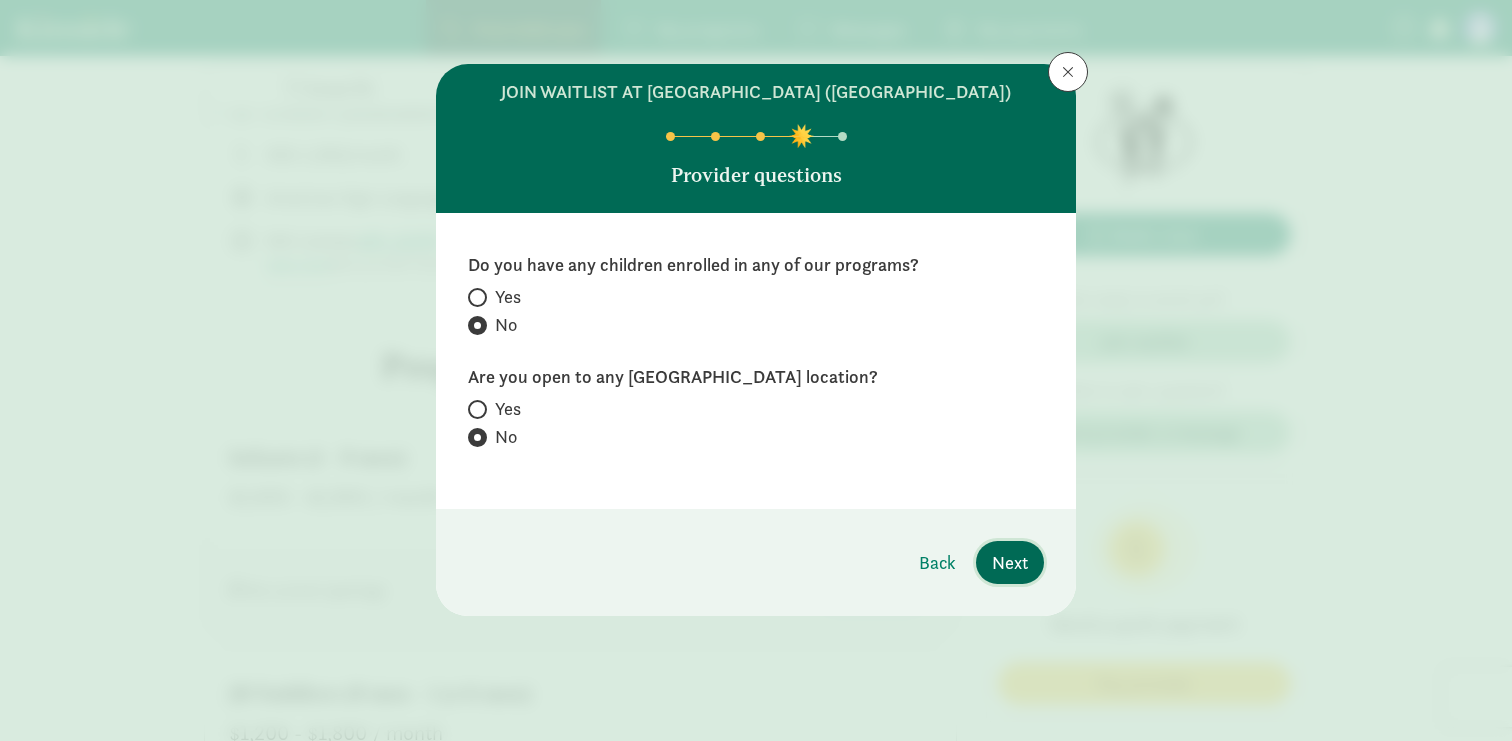 click on "Next" at bounding box center [1010, 562] 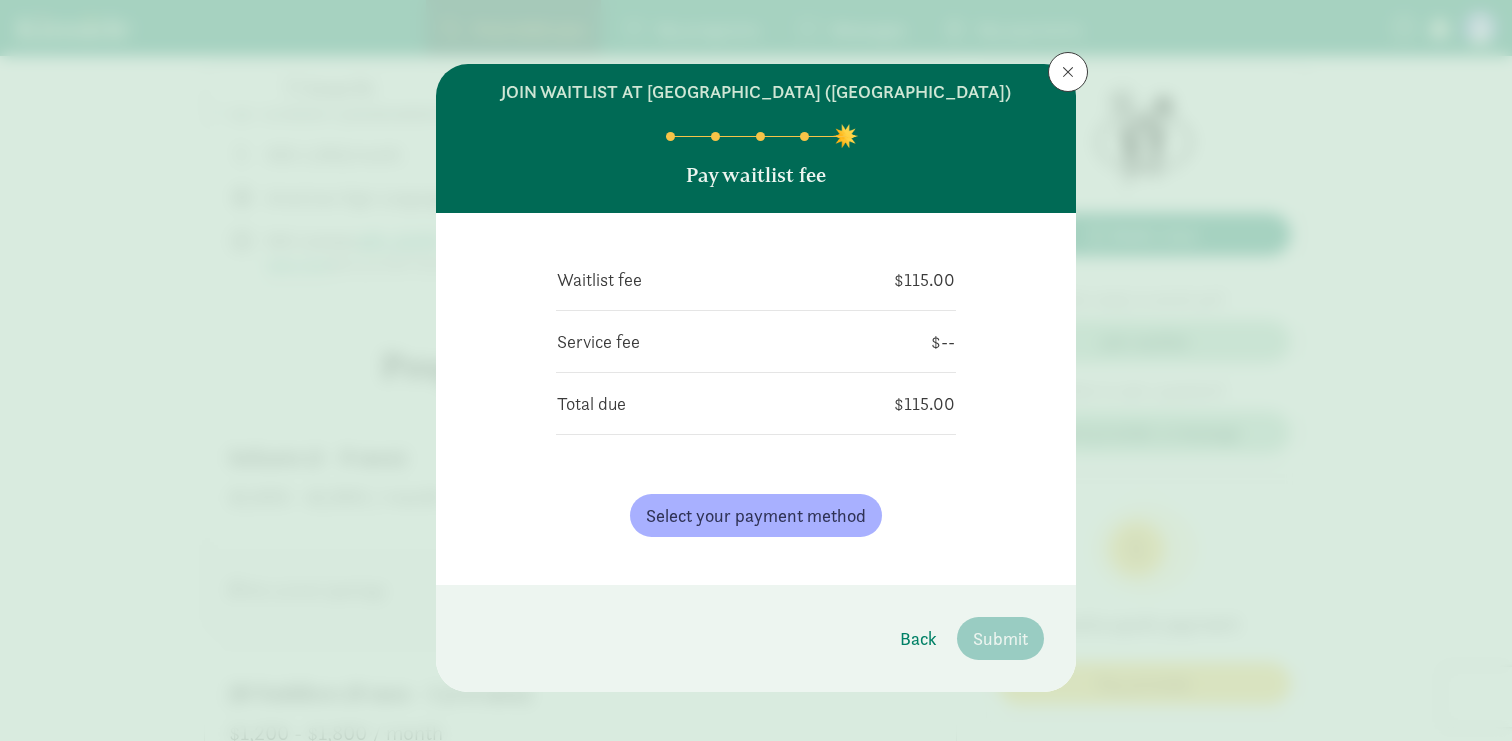 scroll, scrollTop: 15, scrollLeft: 0, axis: vertical 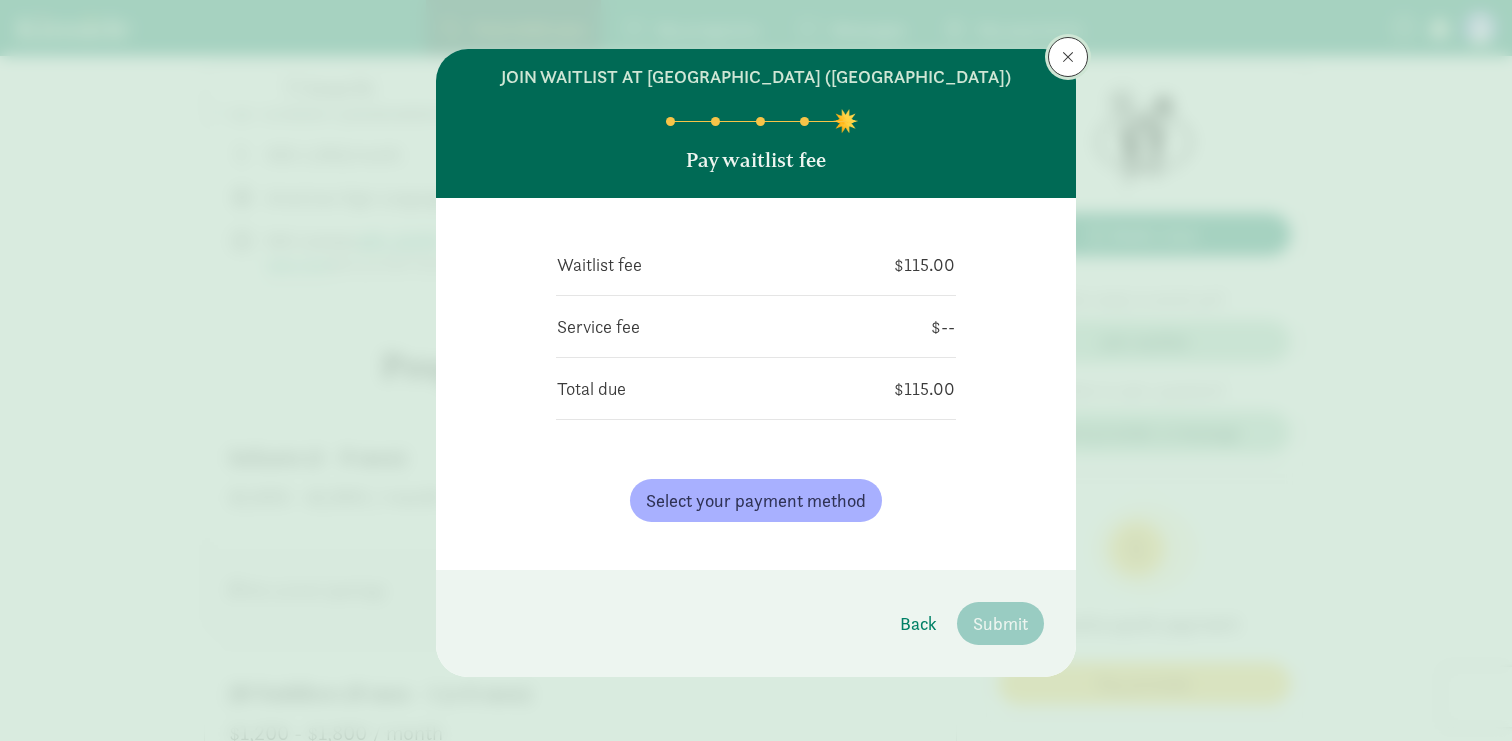 click at bounding box center (1068, 57) 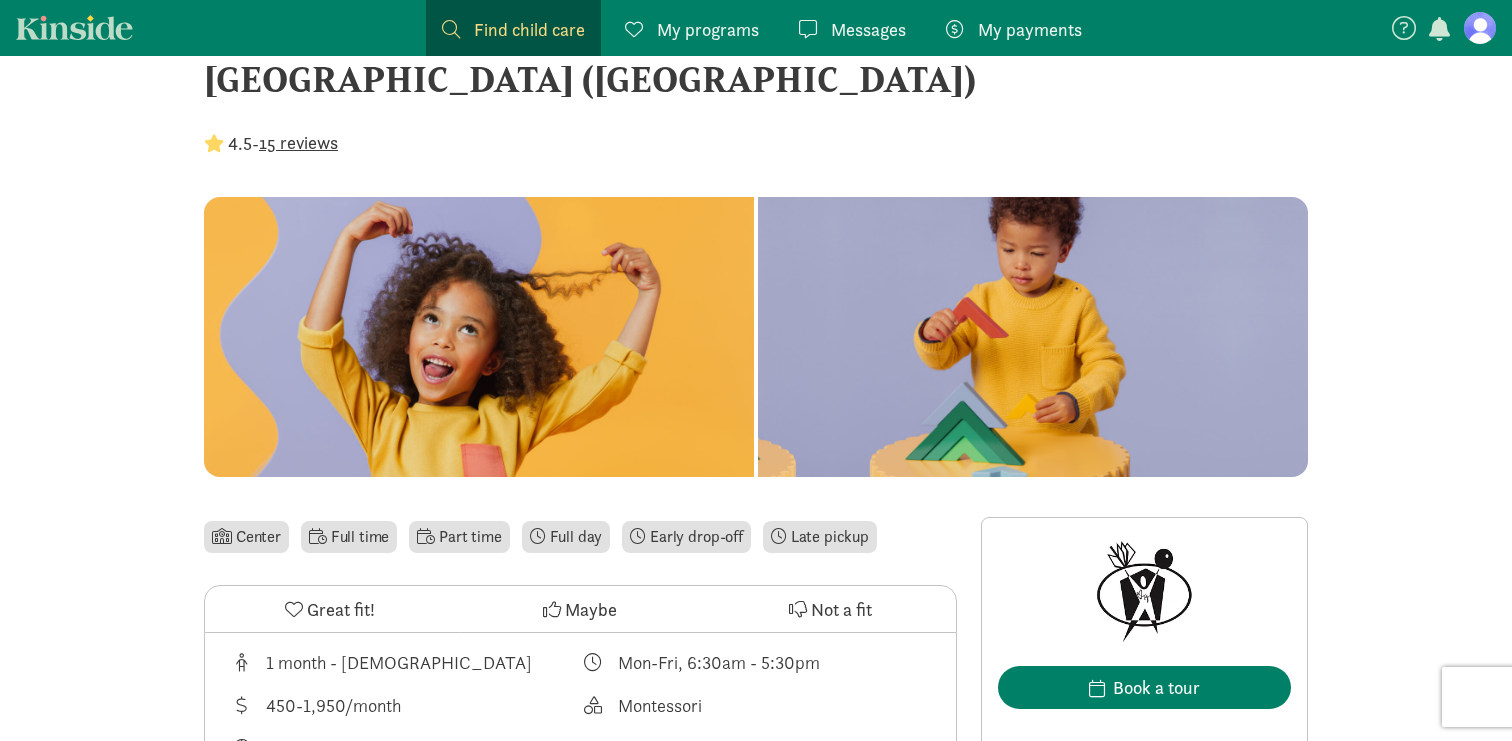 scroll, scrollTop: 0, scrollLeft: 0, axis: both 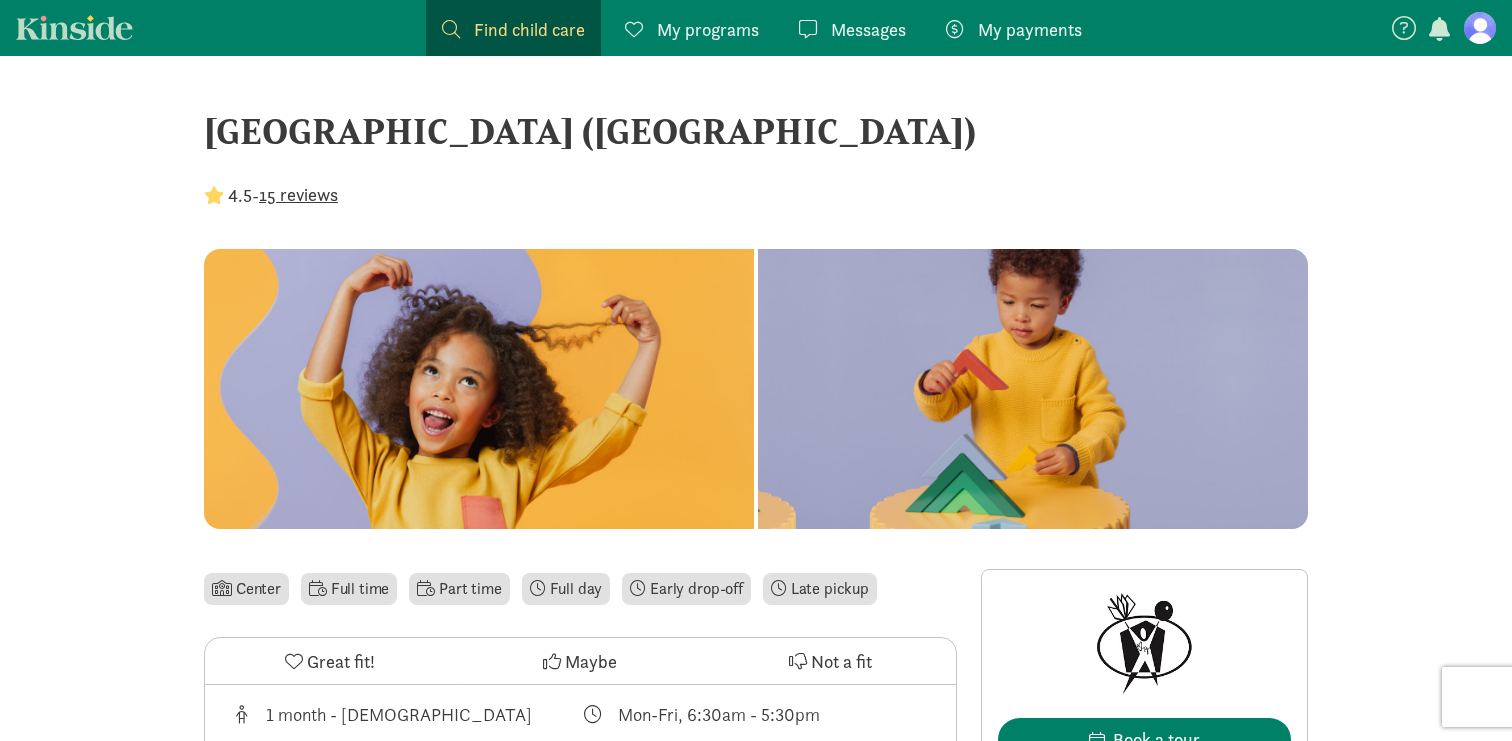 click at bounding box center (1480, 28) 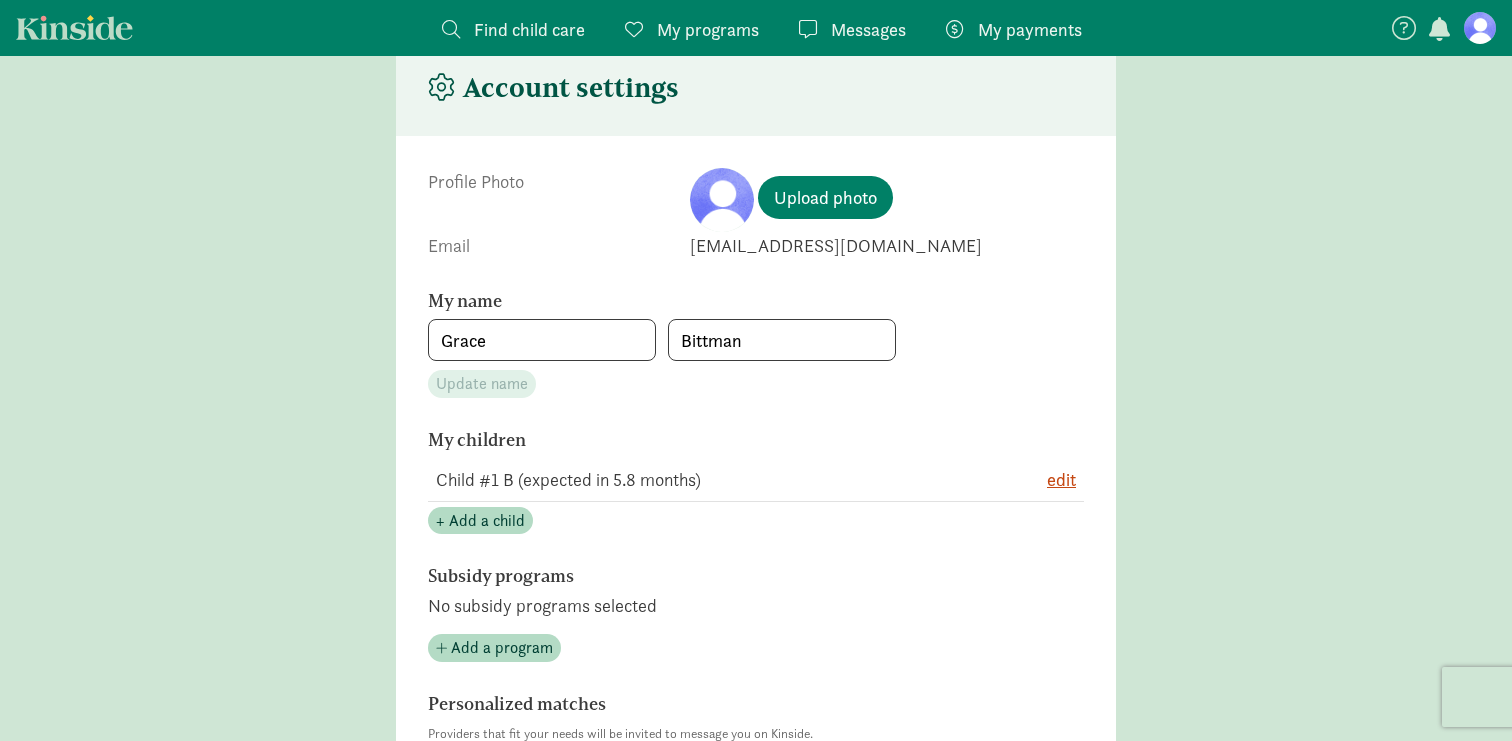 scroll, scrollTop: 50, scrollLeft: 0, axis: vertical 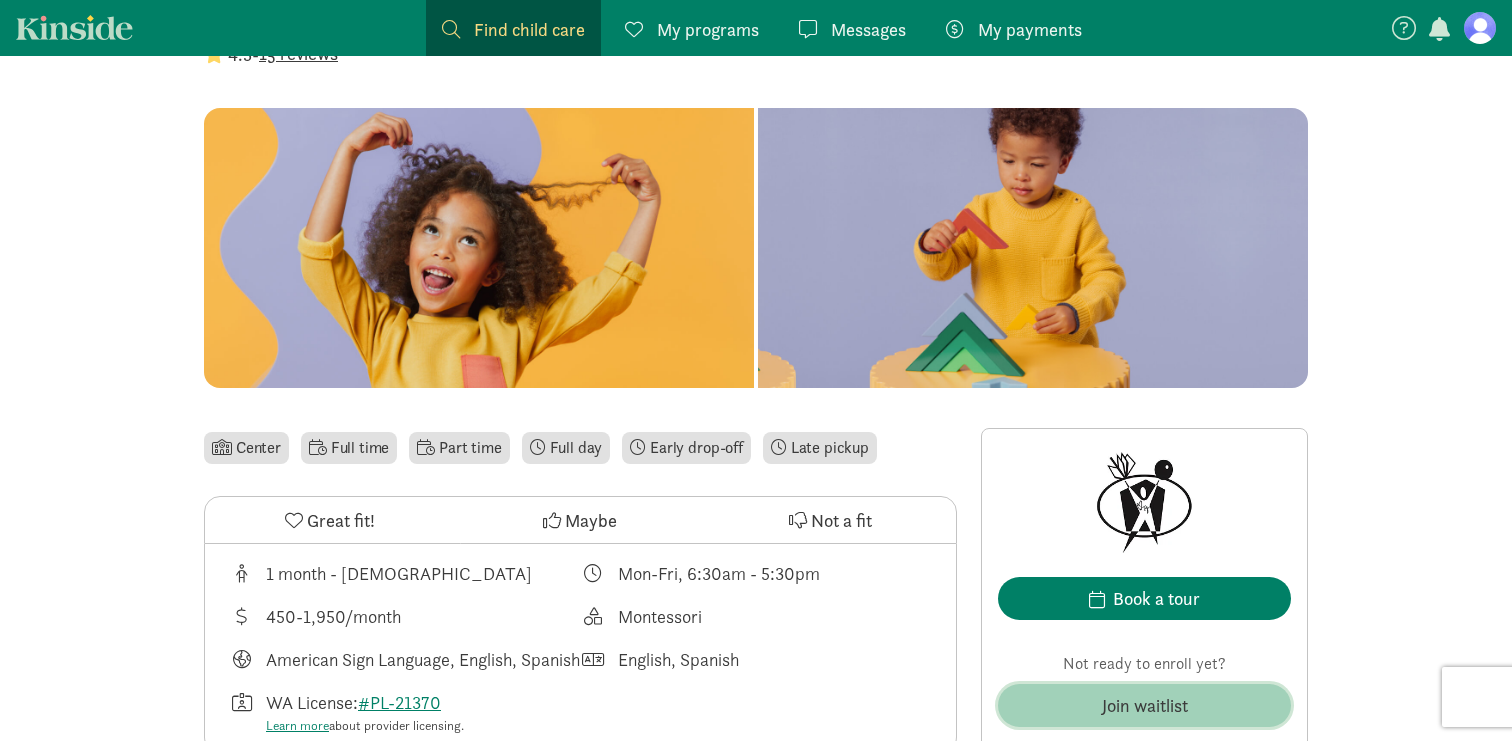 click on "Join waitlist" 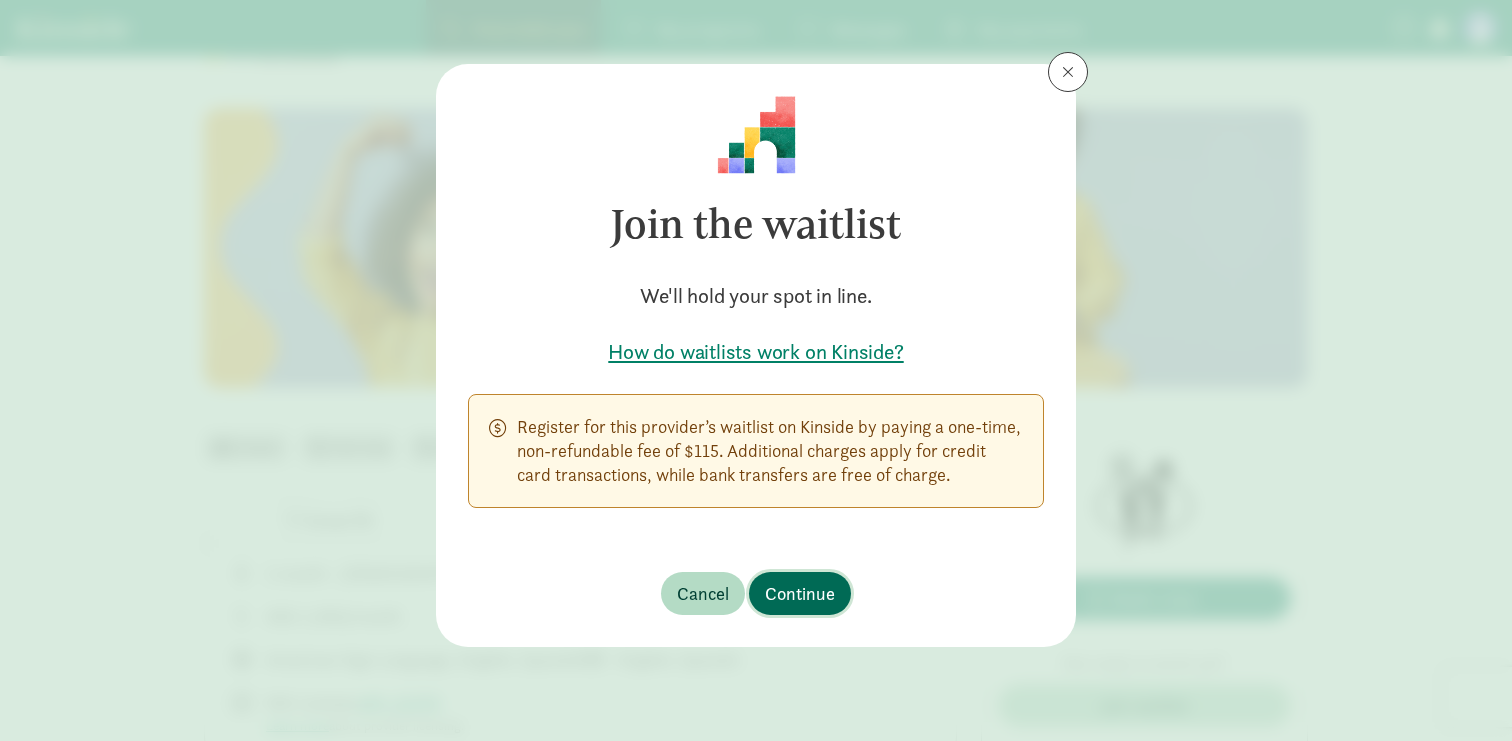 click on "Continue" at bounding box center [800, 593] 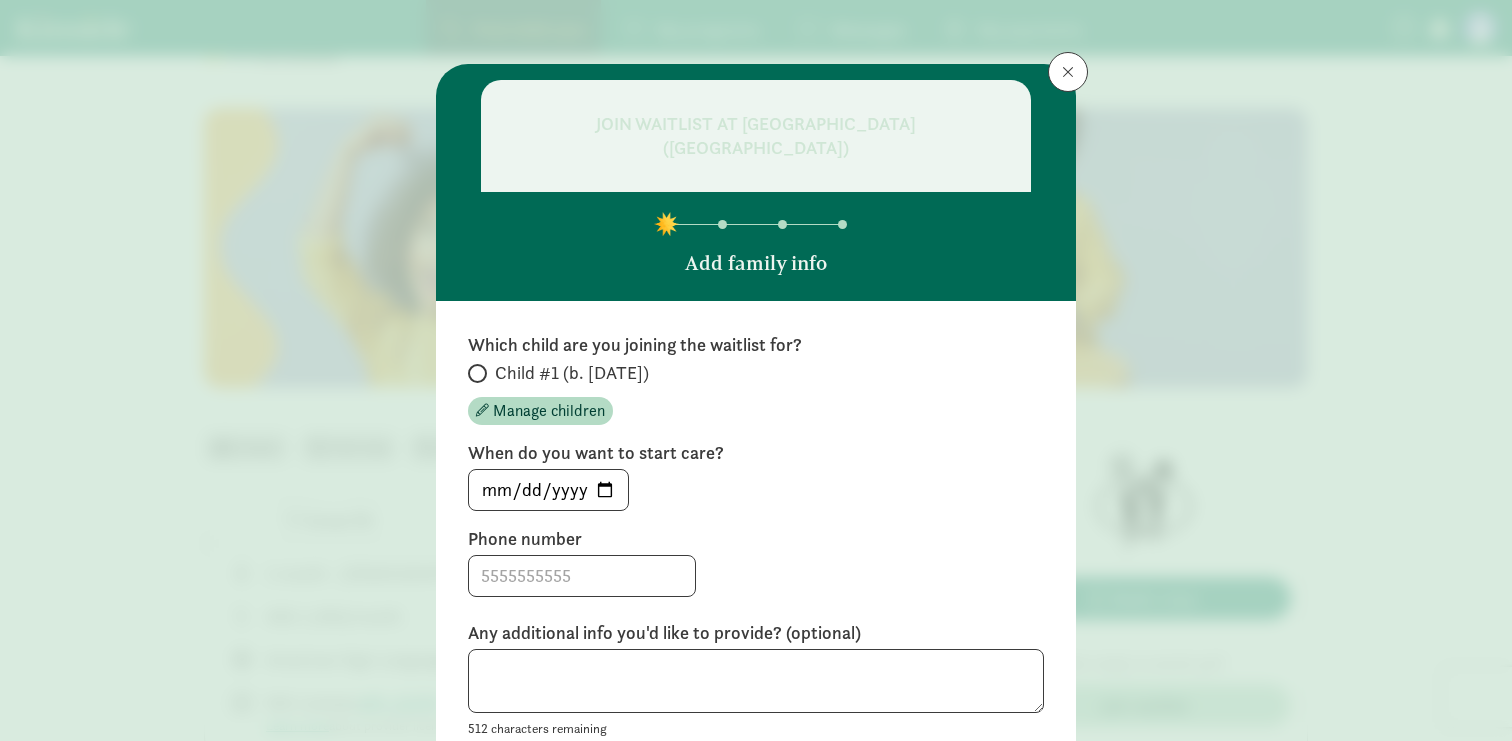 scroll, scrollTop: 202, scrollLeft: 0, axis: vertical 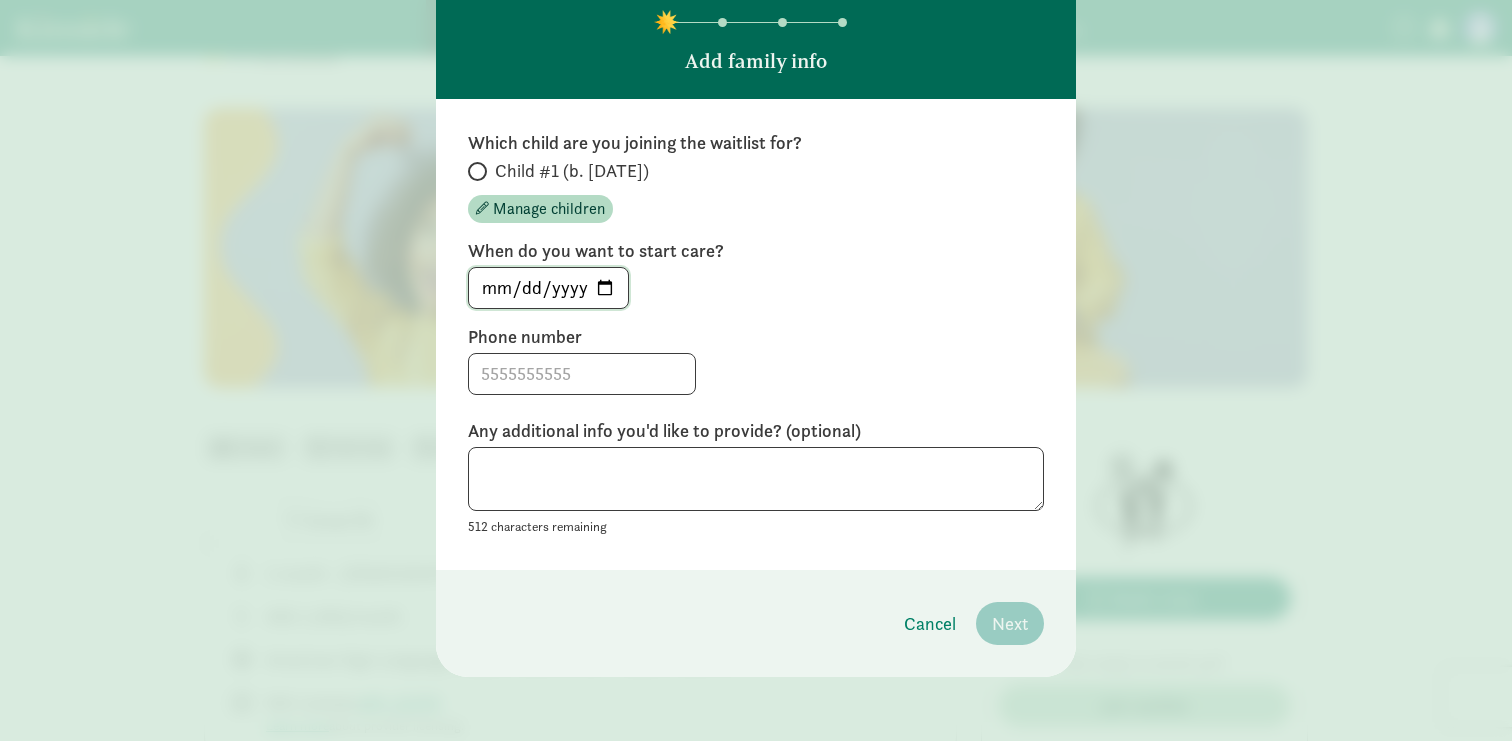 click on "[DATE]" 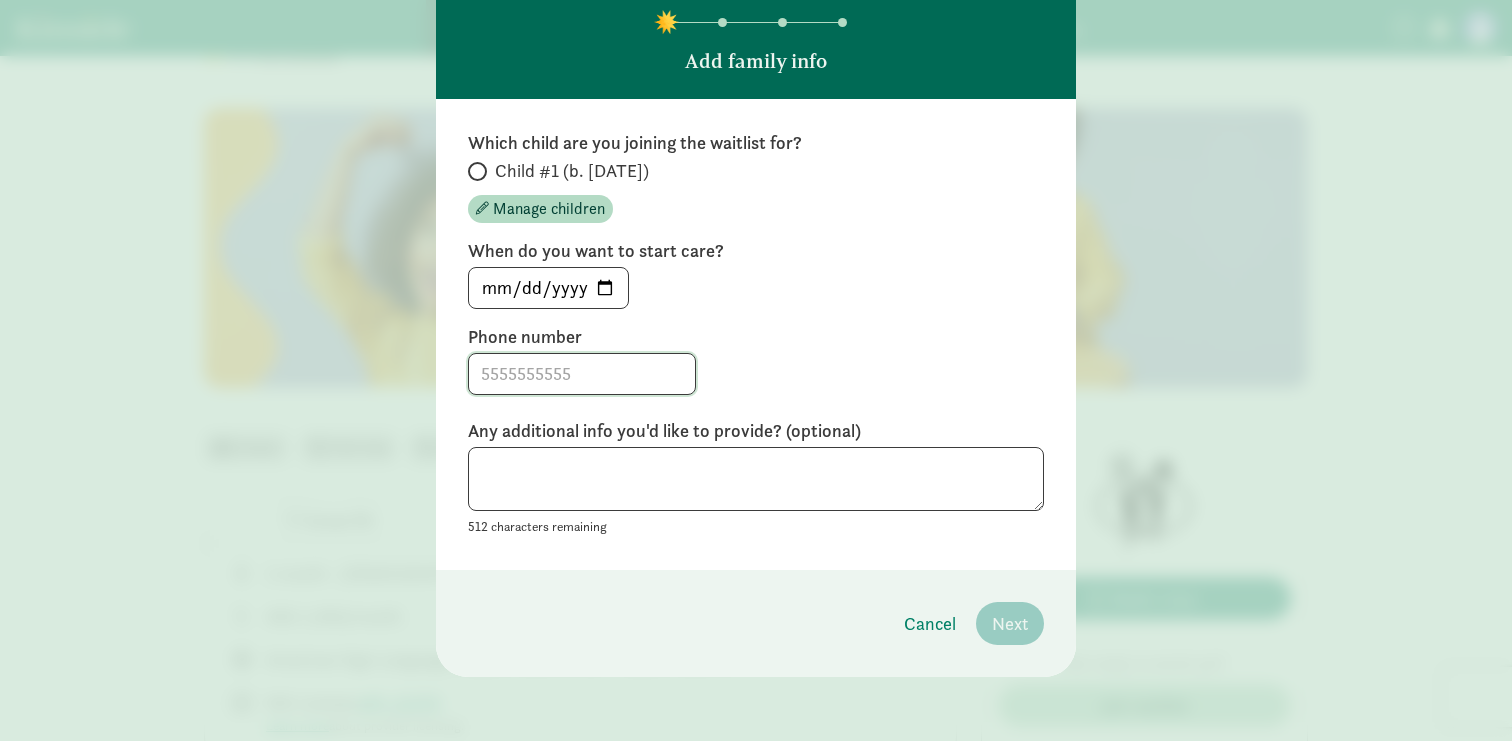click 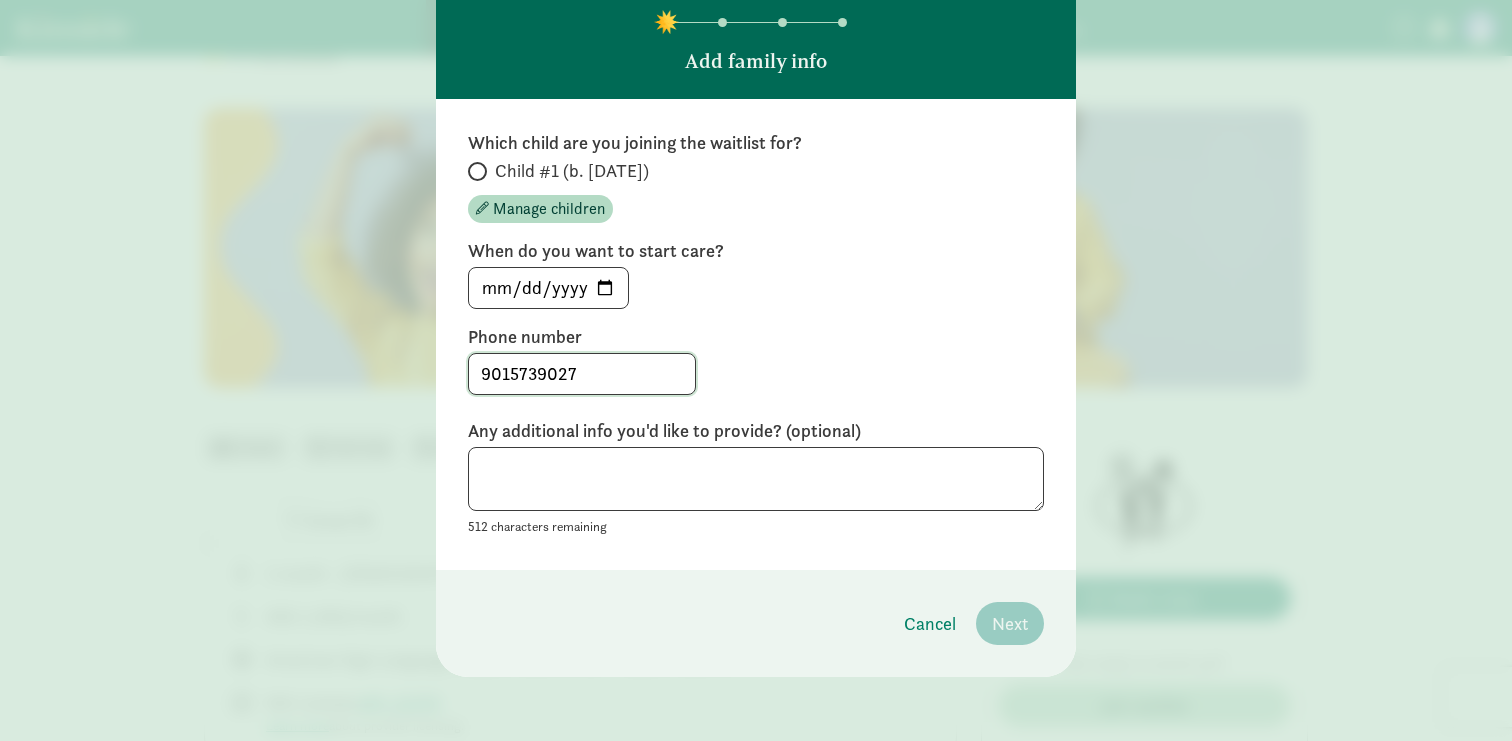 click on "9015739027" 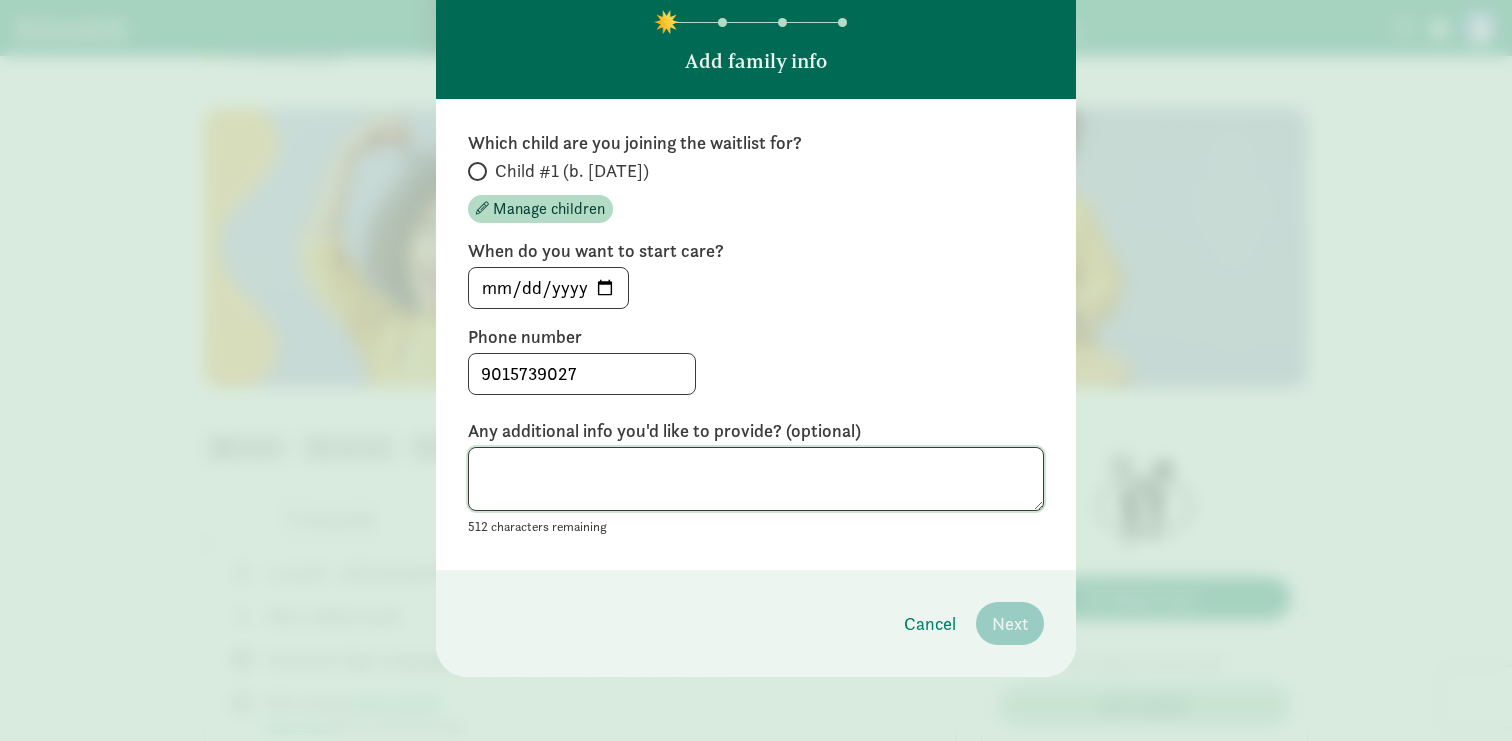 click at bounding box center (756, 479) 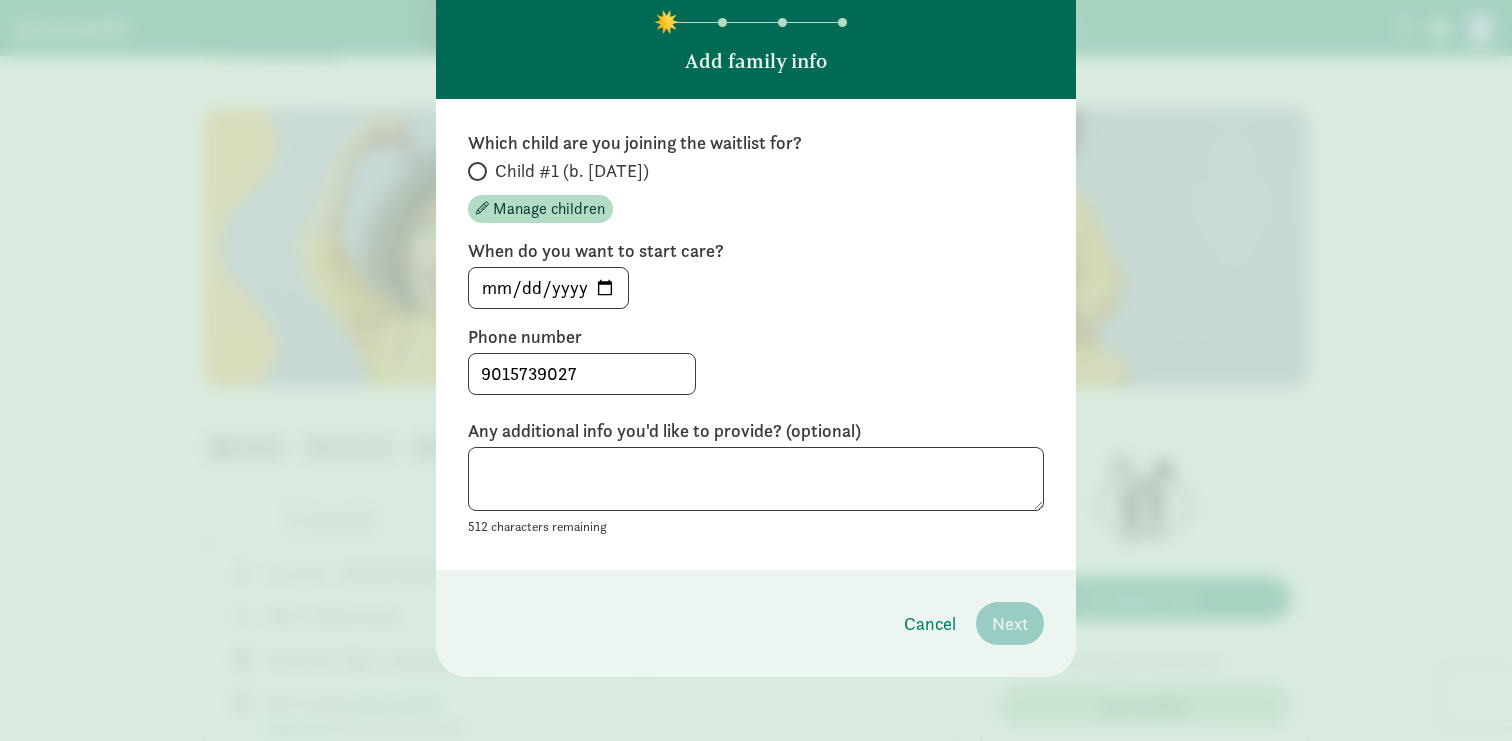 click on "Child #1 (b. [DATE])" at bounding box center [572, 171] 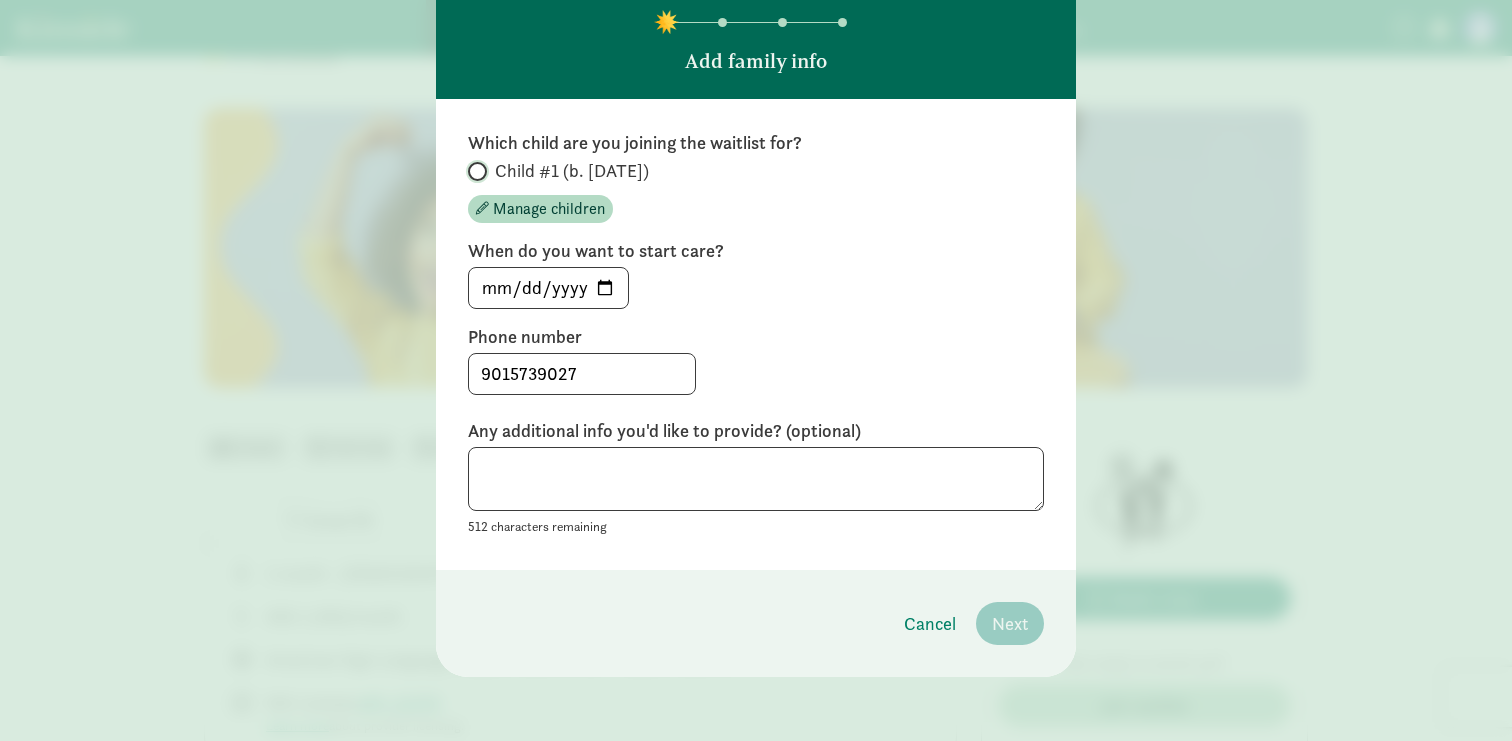 click on "Child #1 (b. [DATE])" at bounding box center [474, 171] 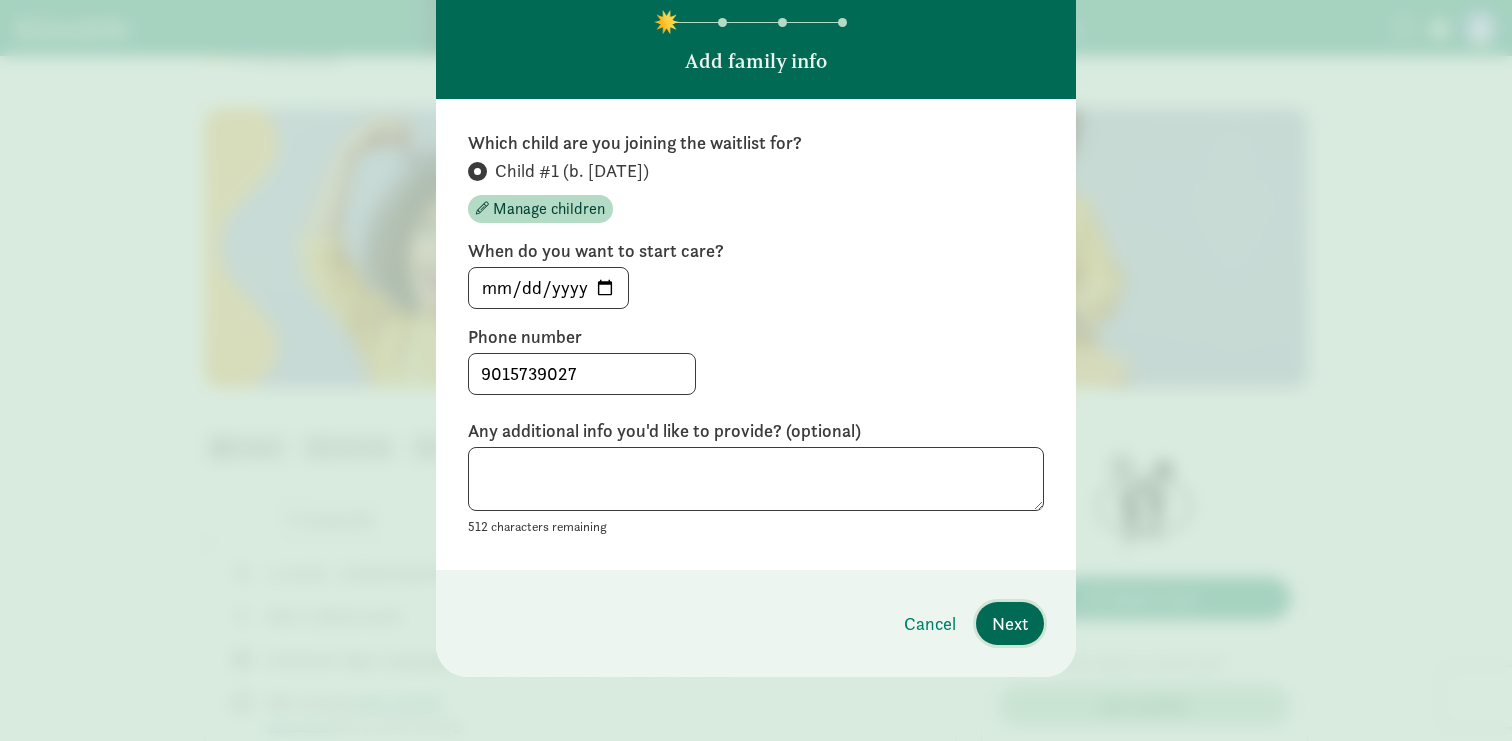 click on "Next" at bounding box center [1010, 623] 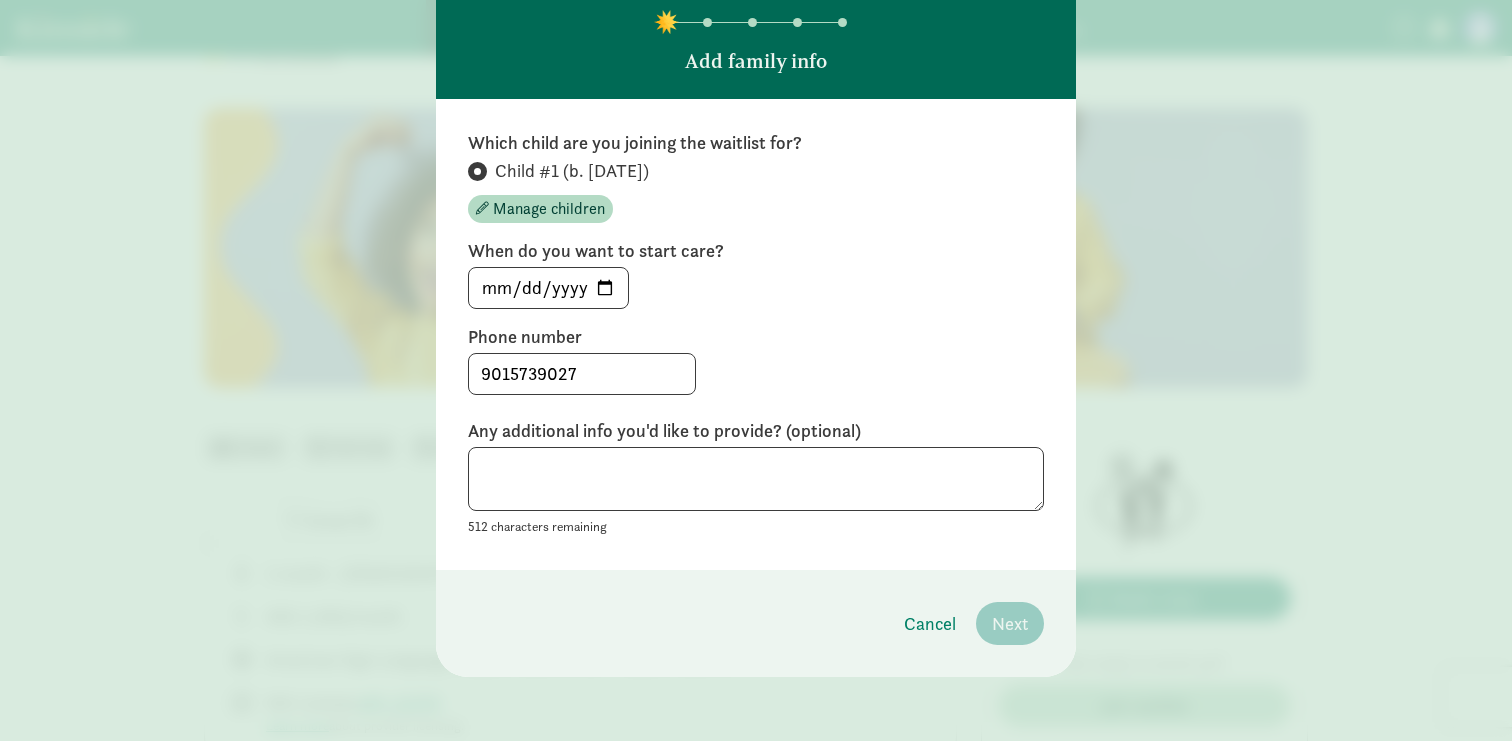scroll, scrollTop: 141, scrollLeft: 0, axis: vertical 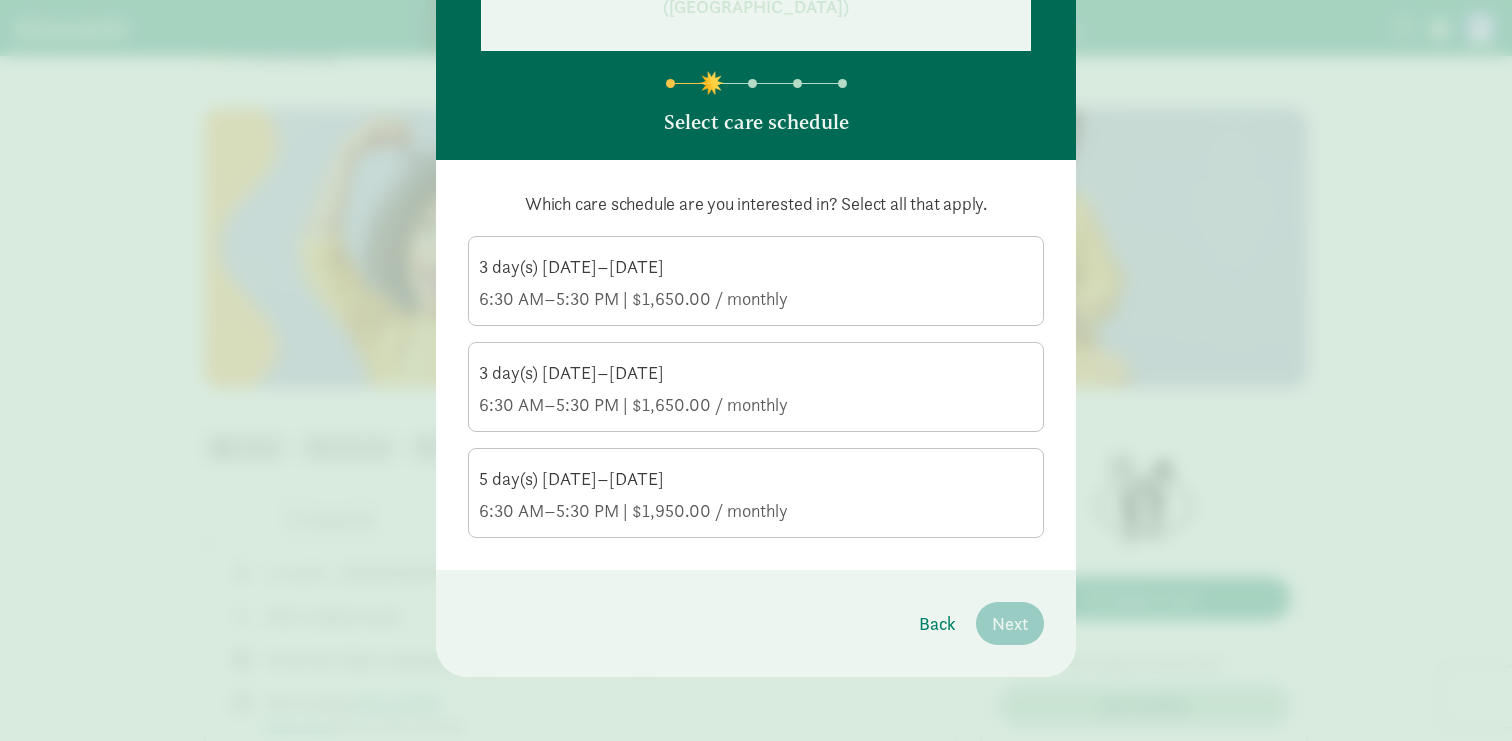 click on "5 day(s) [DATE]–[DATE]" 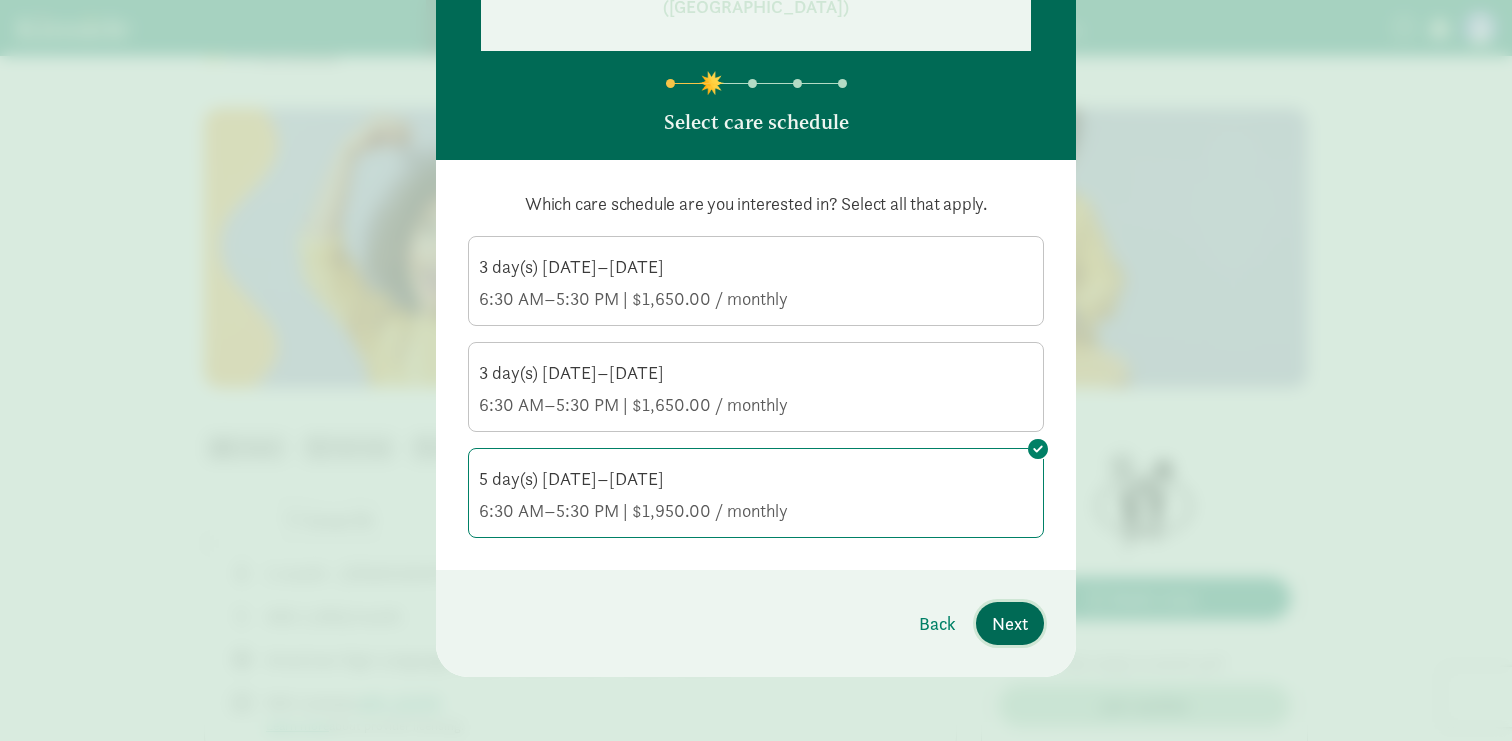 click on "Next" at bounding box center (1010, 623) 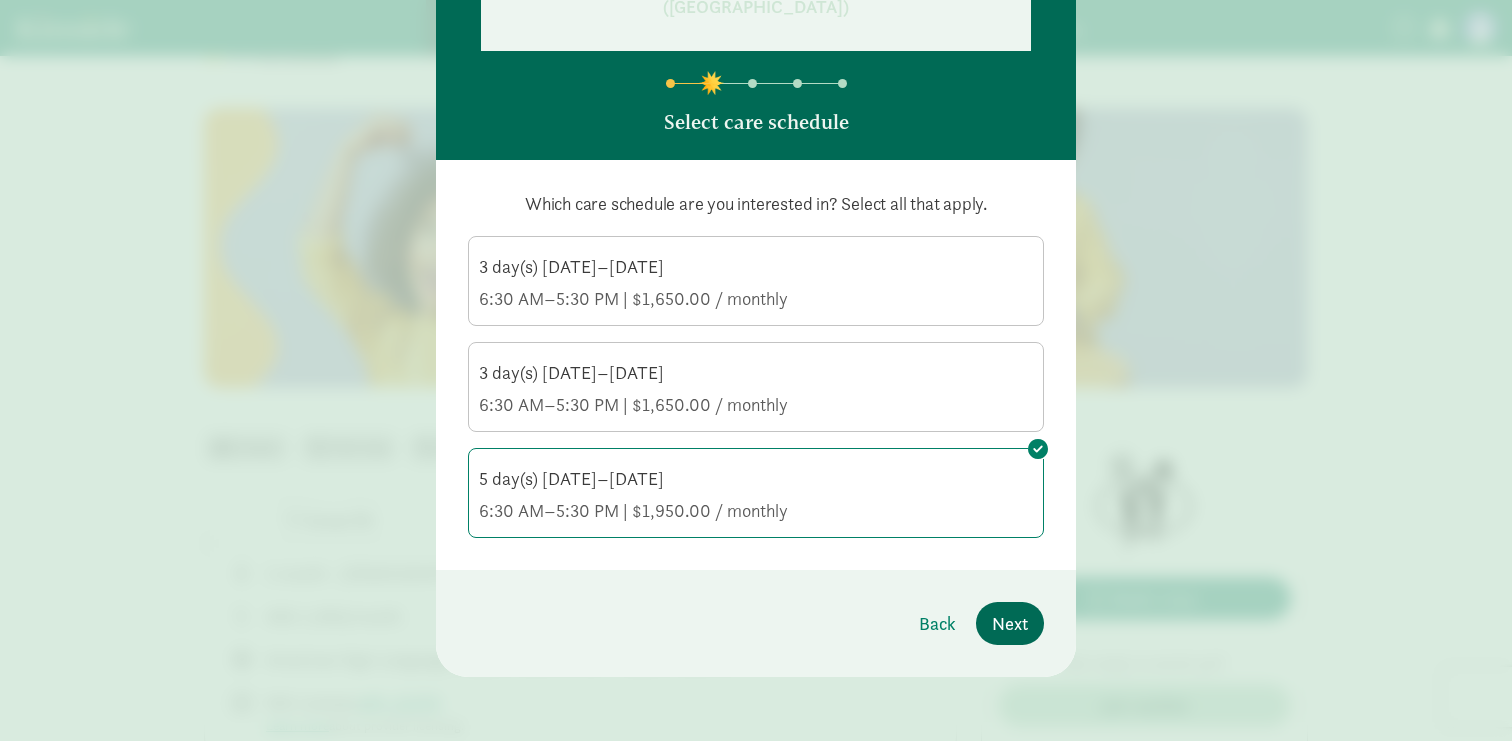 scroll, scrollTop: 40, scrollLeft: 0, axis: vertical 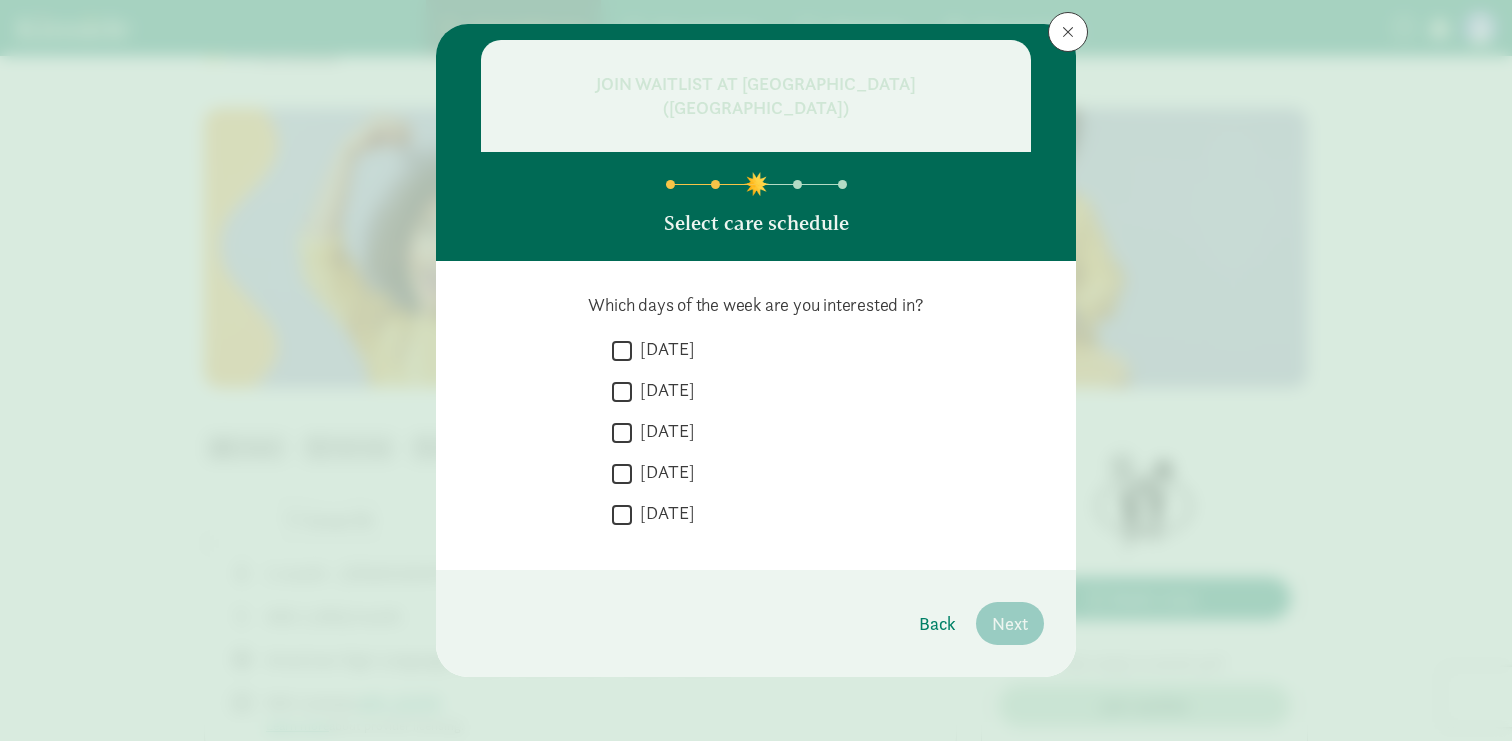click on "[DATE]" at bounding box center [663, 349] 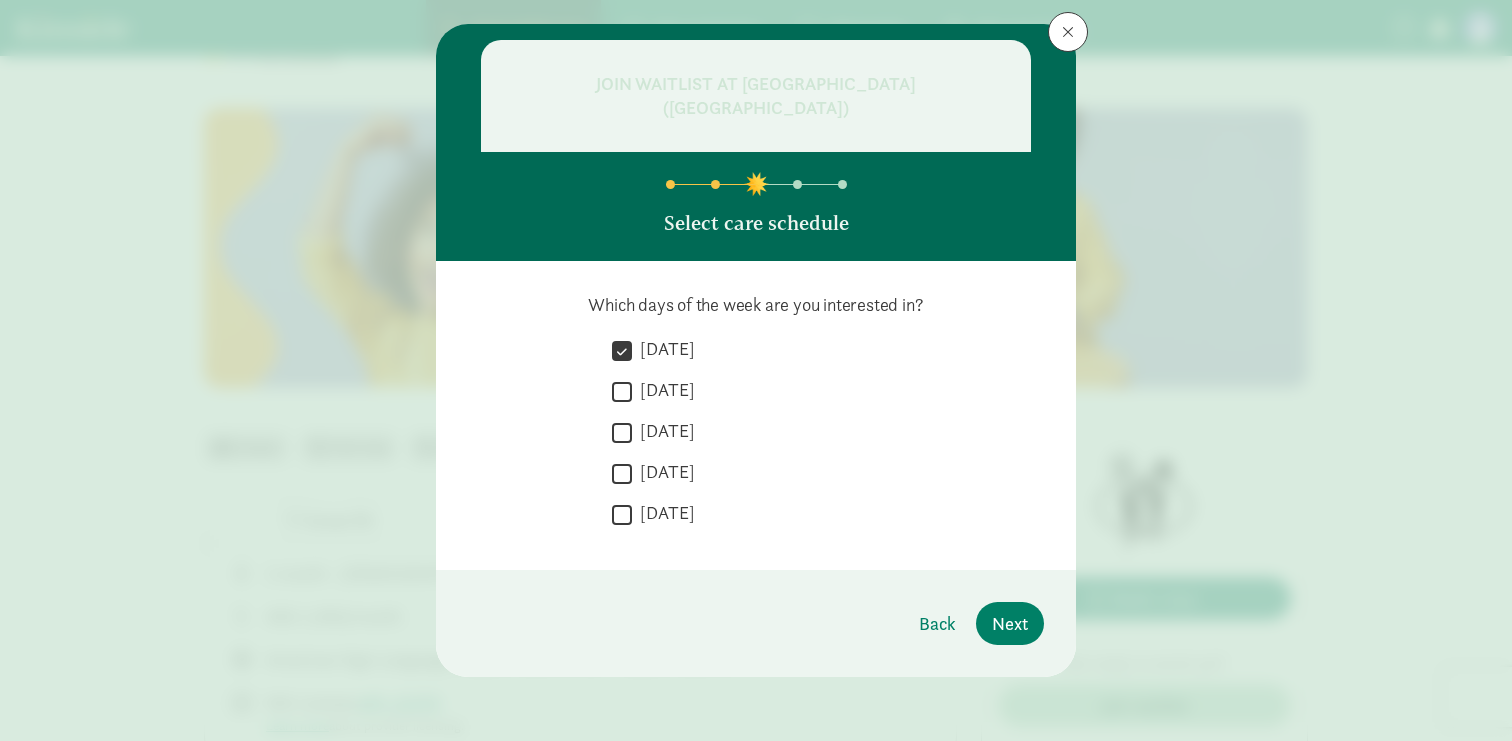 click on "[DATE]" at bounding box center (663, 390) 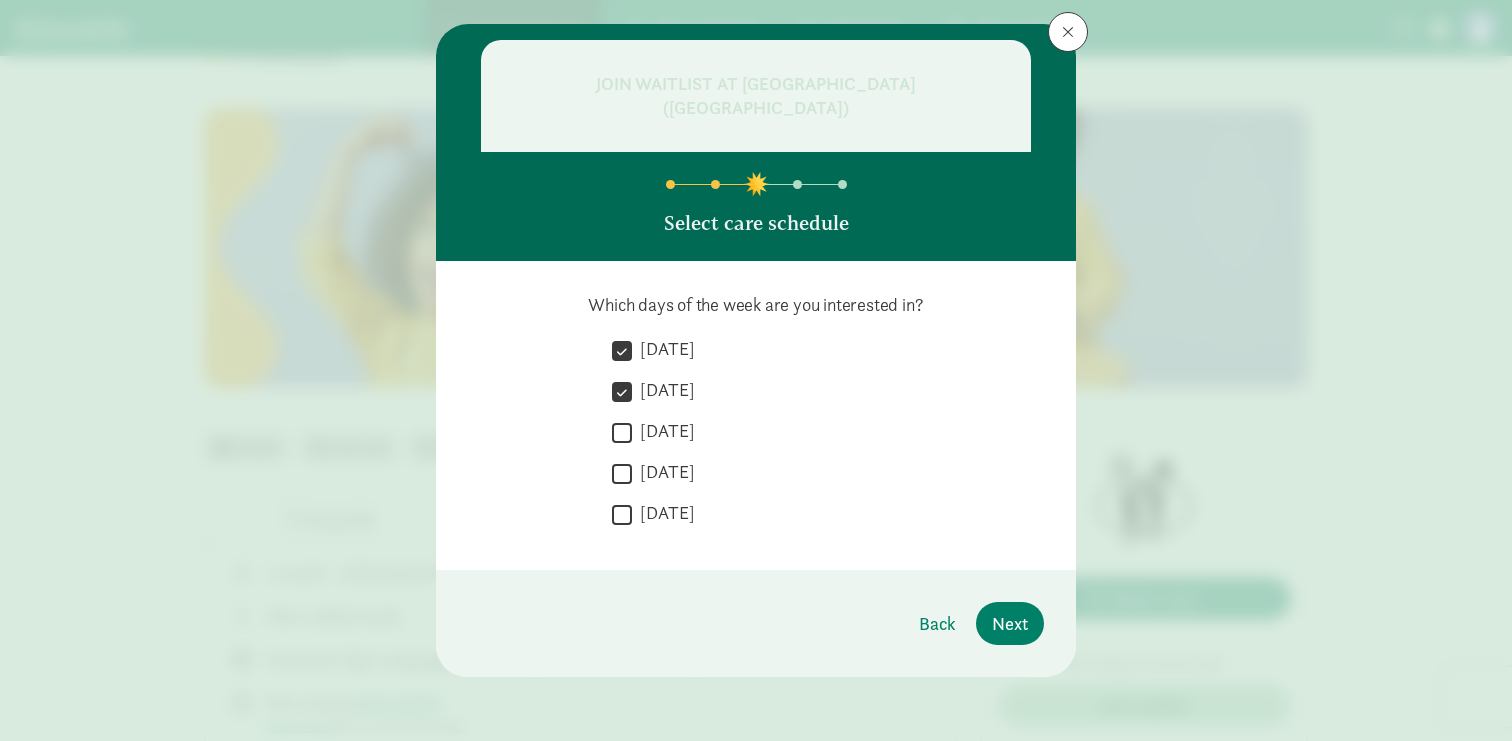 click on "[DATE]" at bounding box center [663, 431] 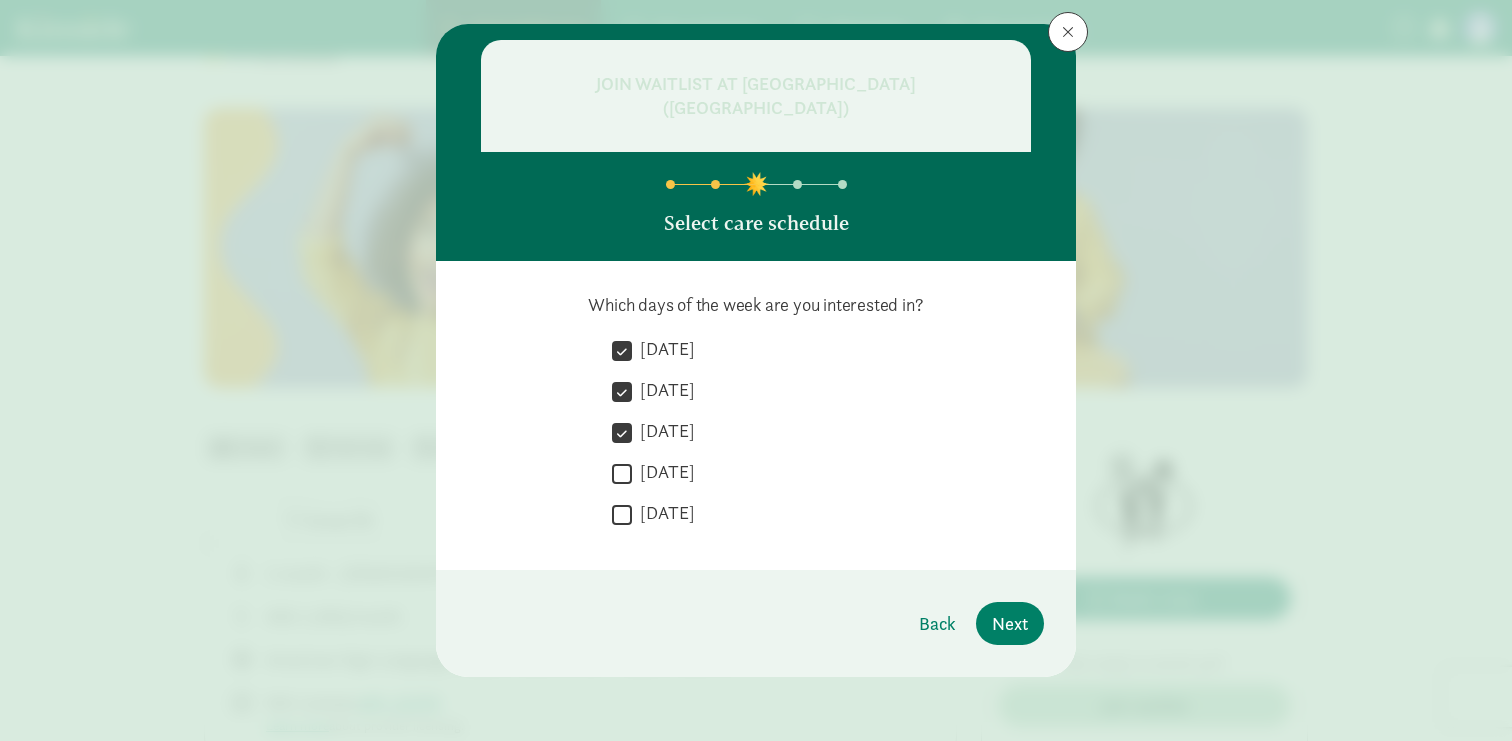 click on "[DATE]" at bounding box center [663, 472] 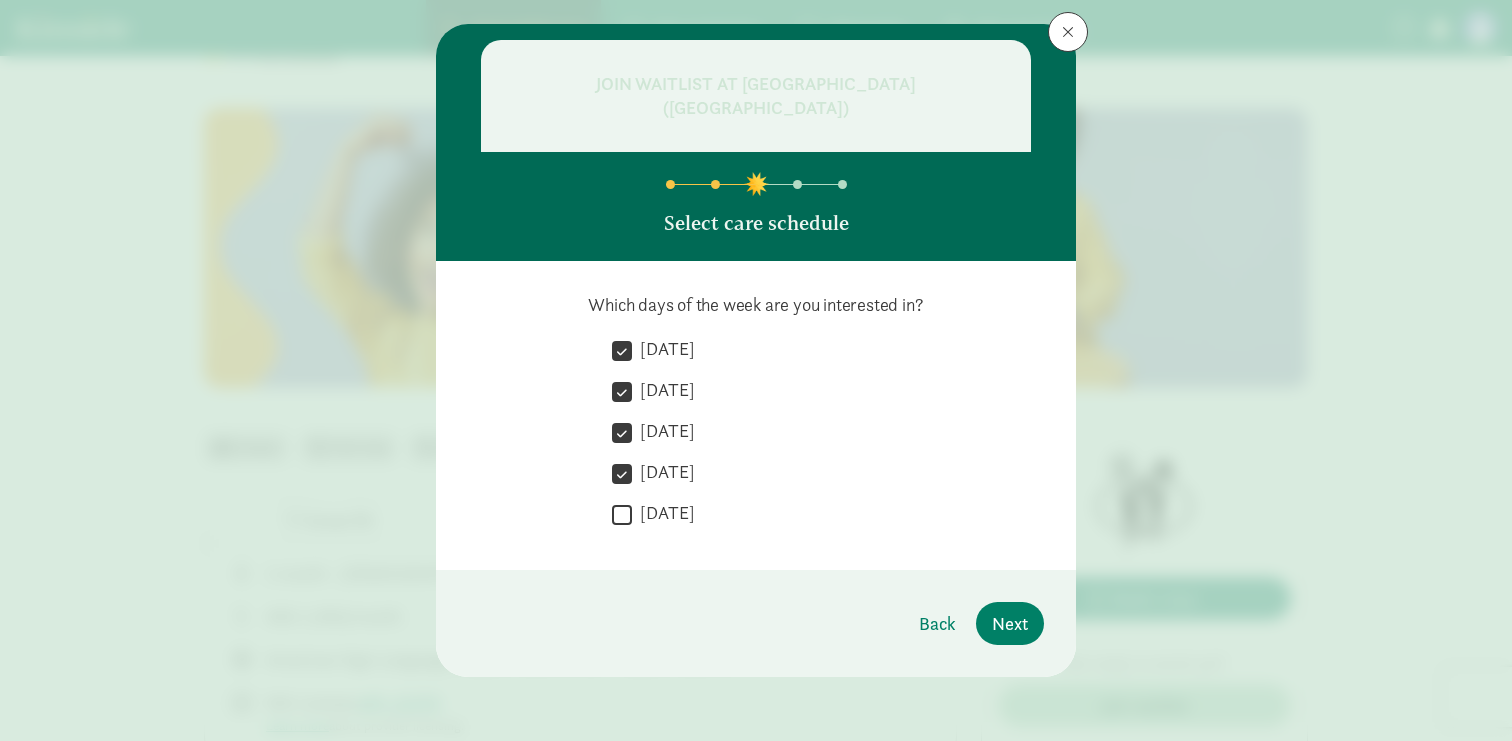 click on "[DATE]" at bounding box center [663, 513] 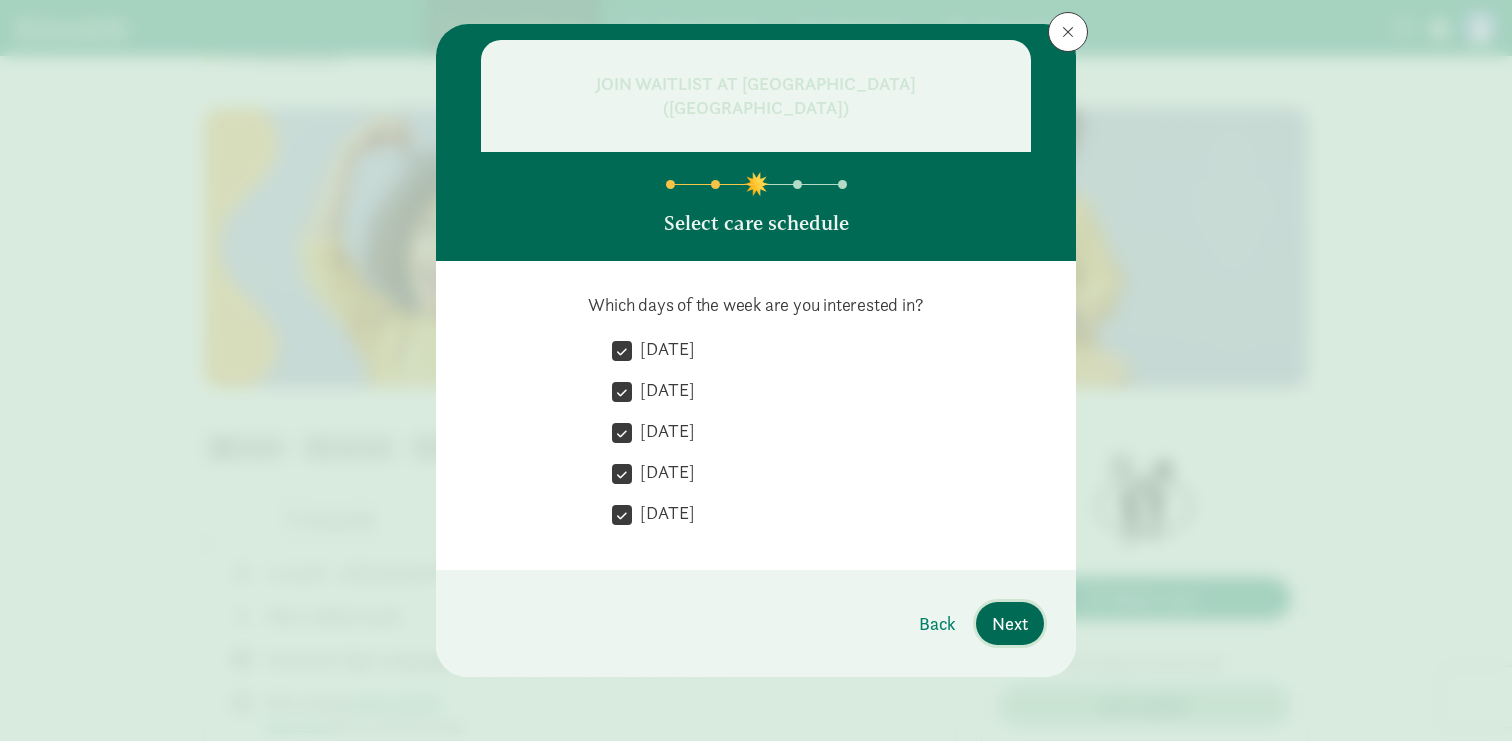 click on "Next" at bounding box center (1010, 623) 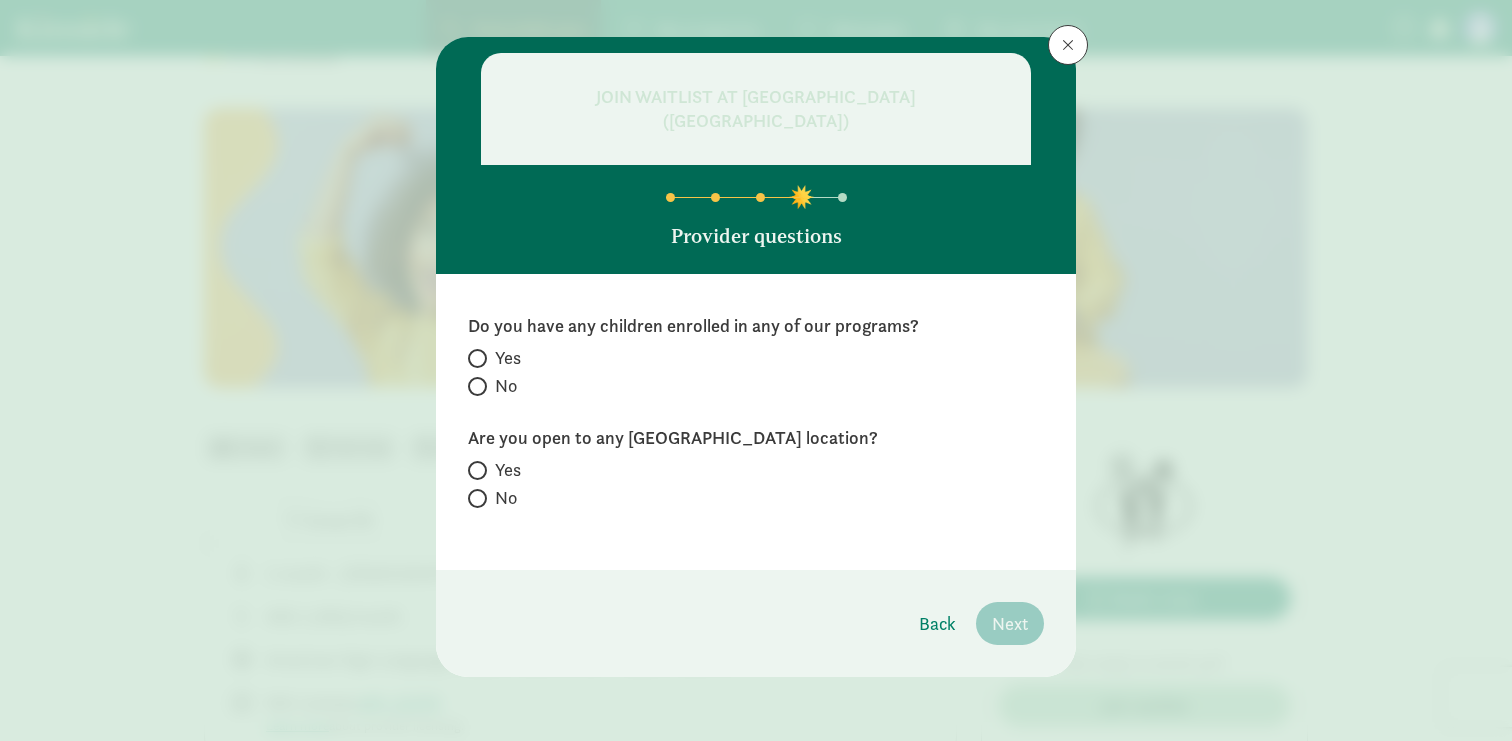 scroll, scrollTop: 27, scrollLeft: 0, axis: vertical 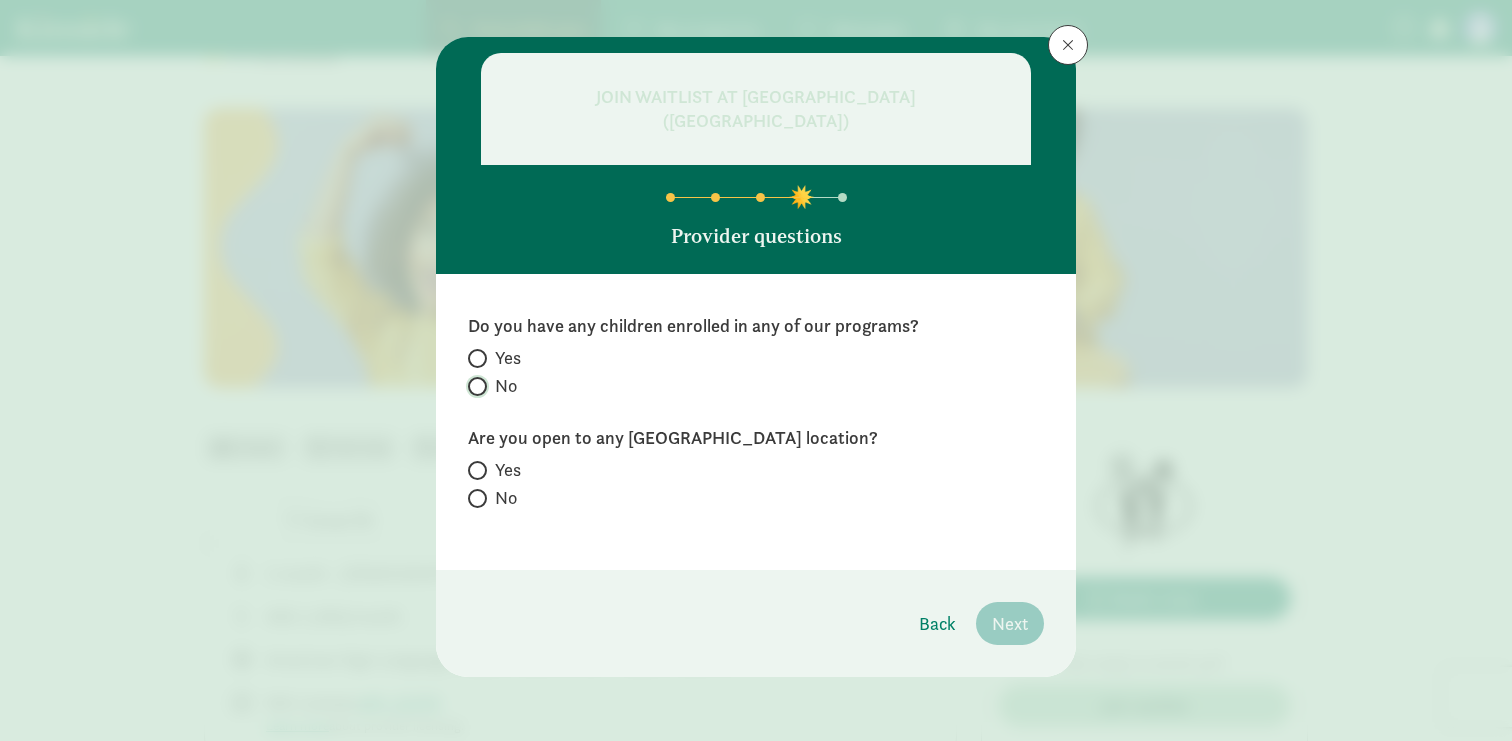 click on "No" at bounding box center [474, 386] 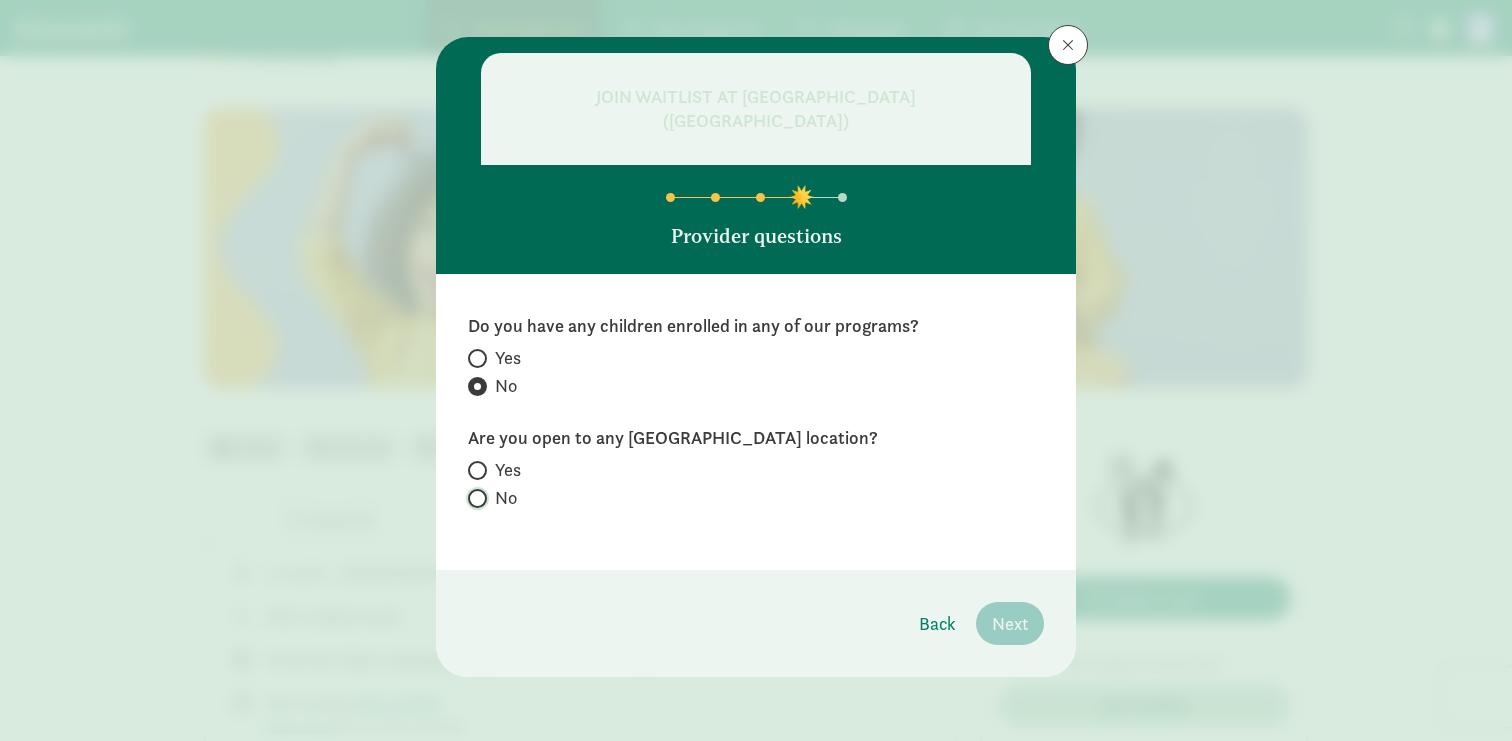 click on "No" at bounding box center (474, 498) 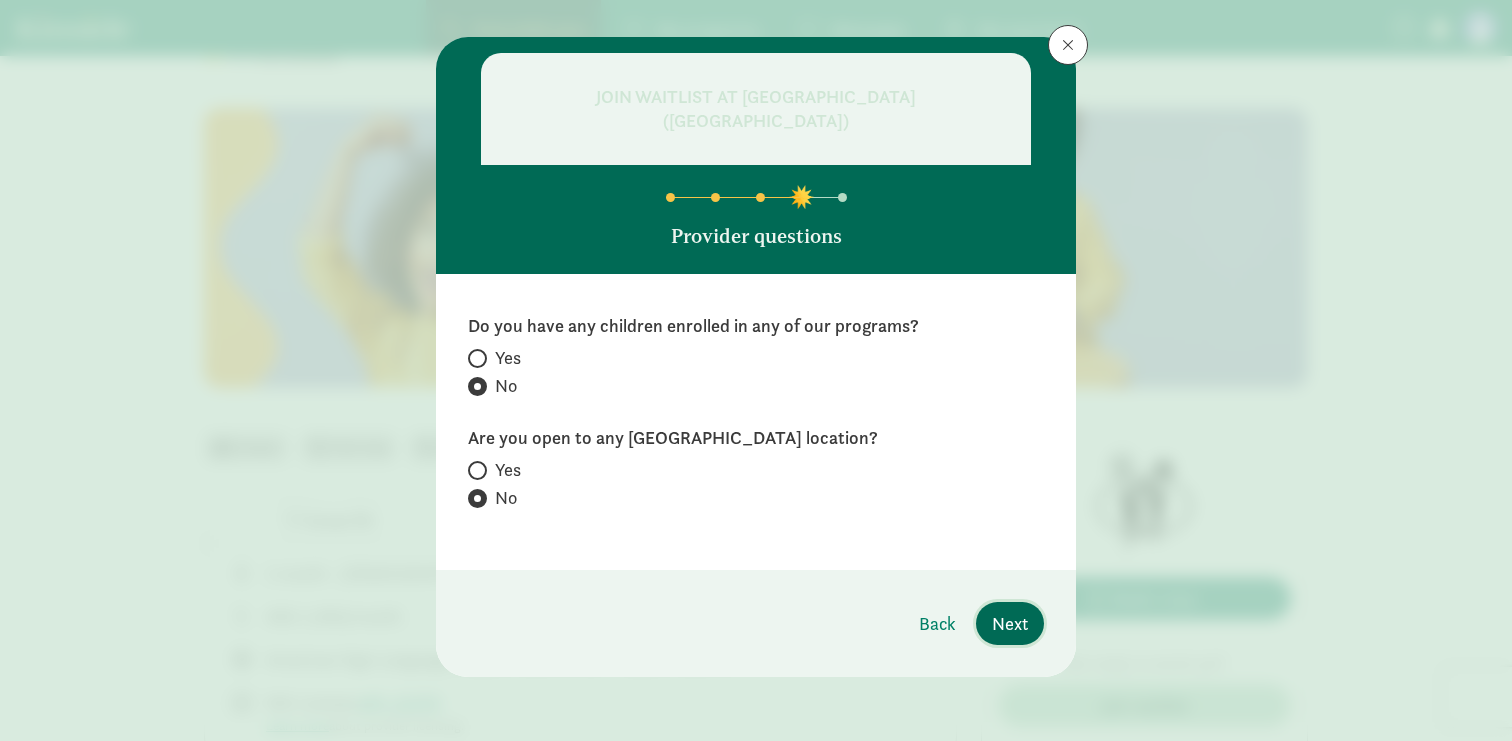 click on "Next" at bounding box center [1010, 623] 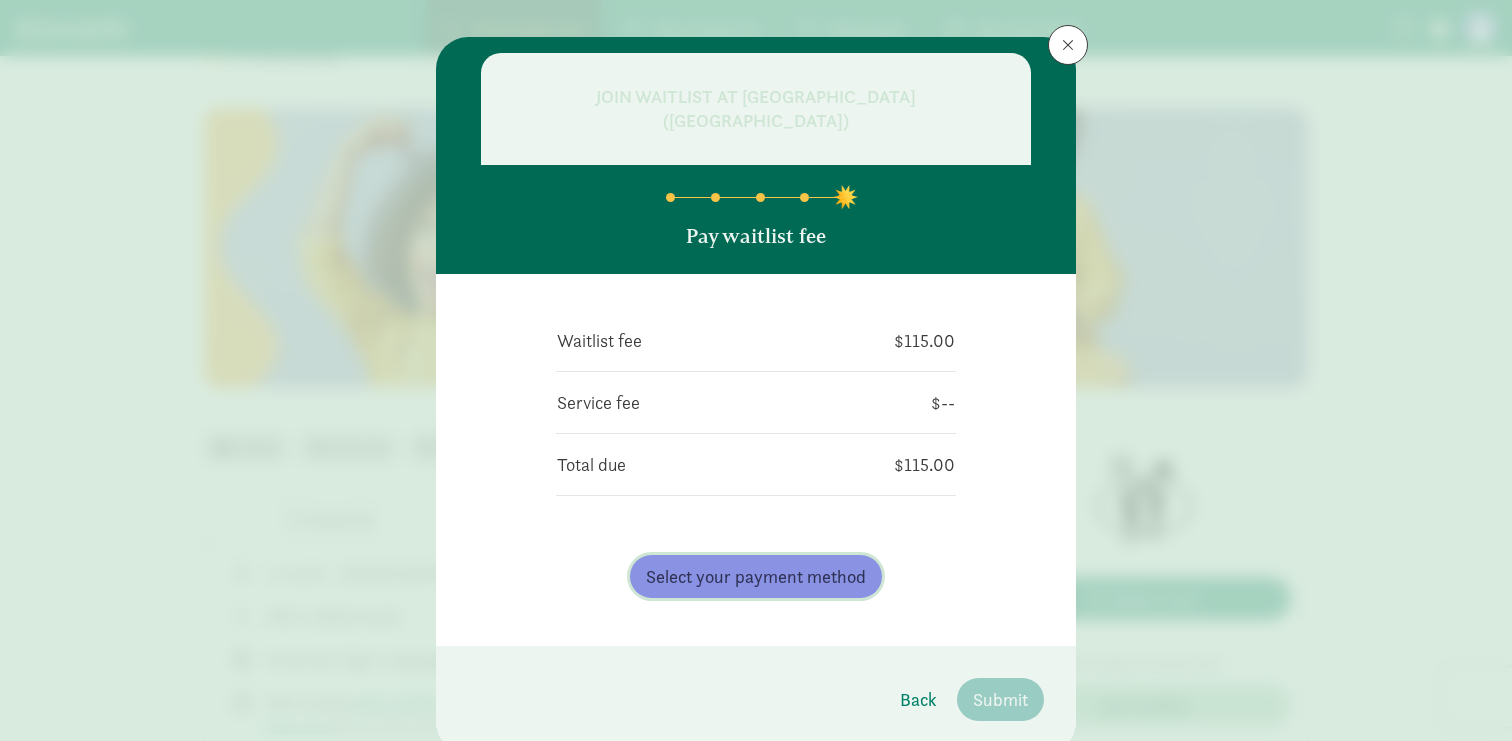 click on "Select your payment method" at bounding box center [756, 576] 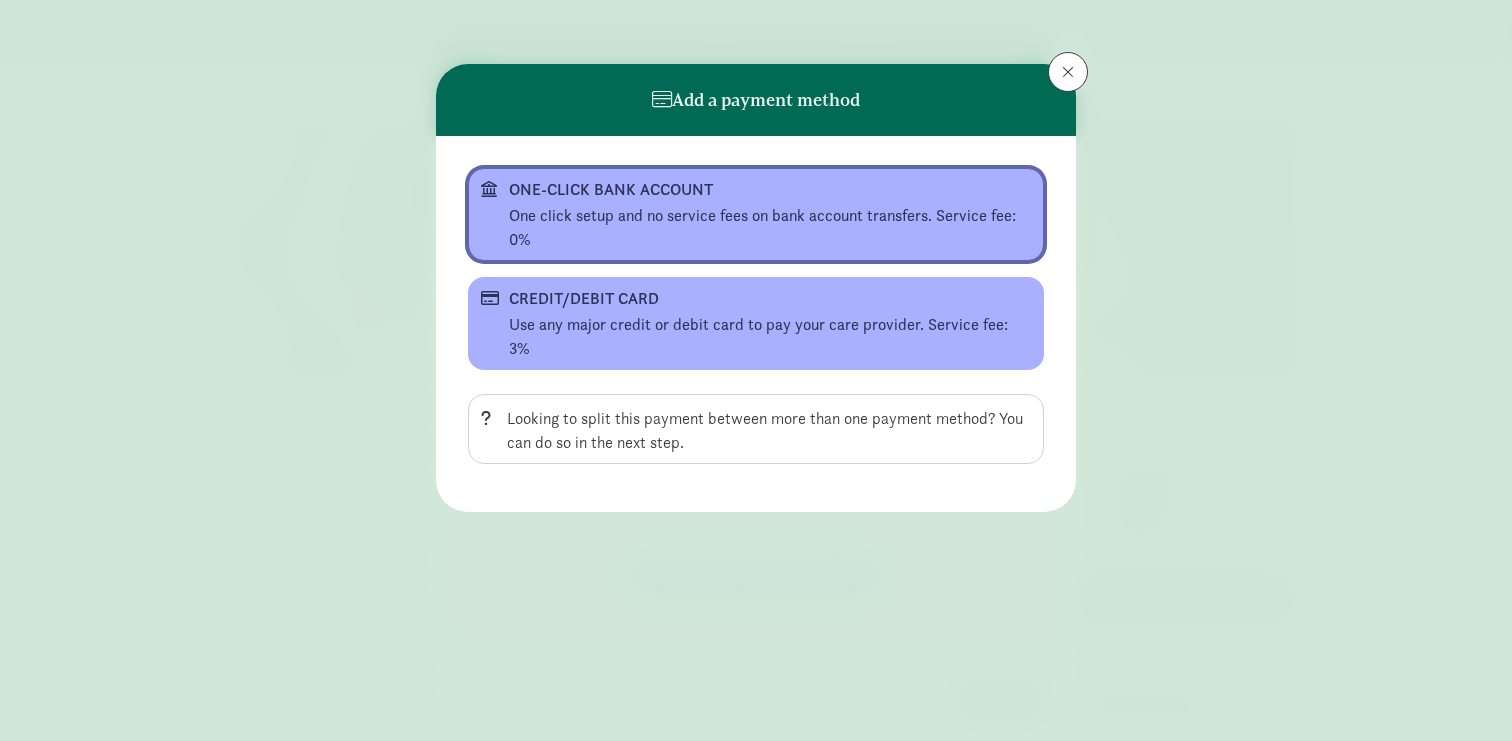 click on "ONE-CLICK BANK ACCOUNT" at bounding box center (754, 190) 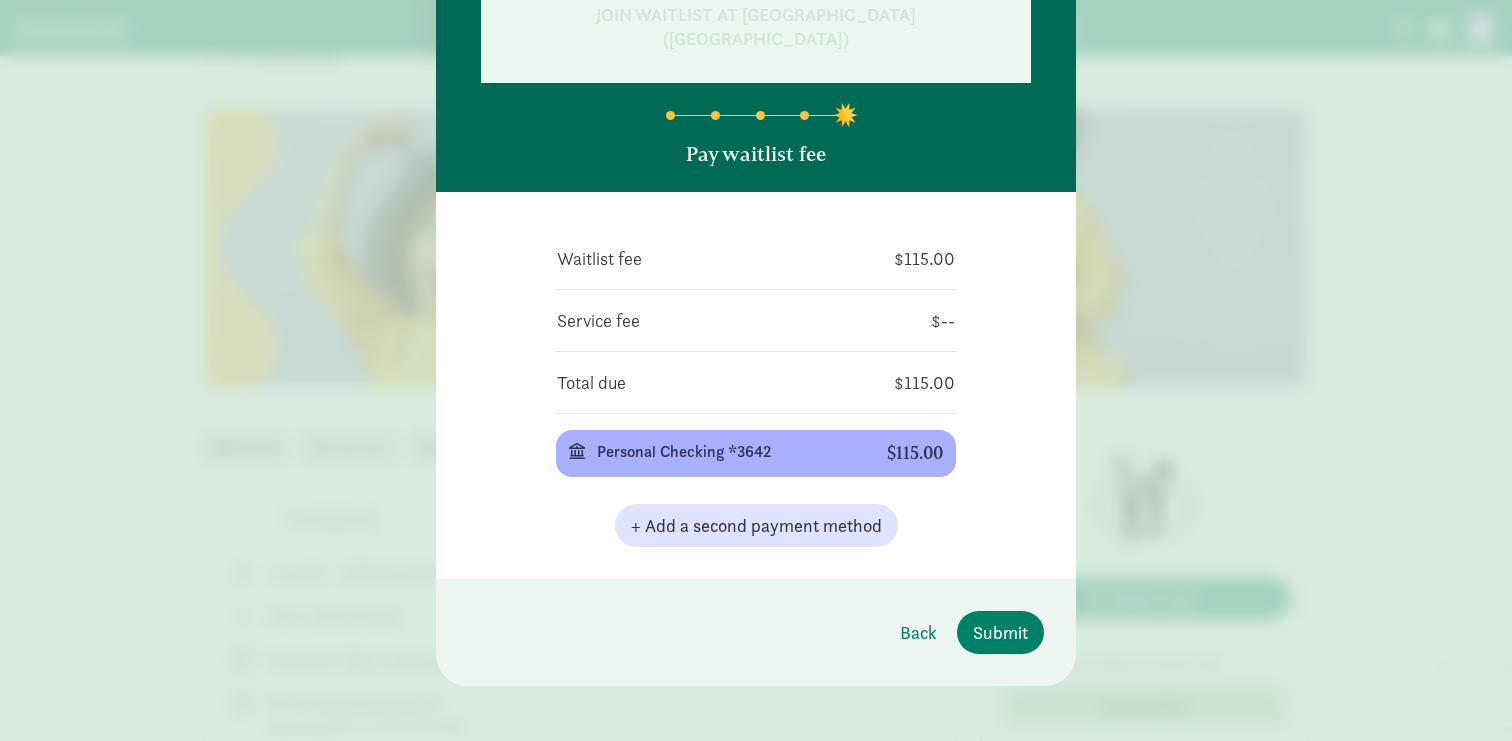 scroll, scrollTop: 114, scrollLeft: 0, axis: vertical 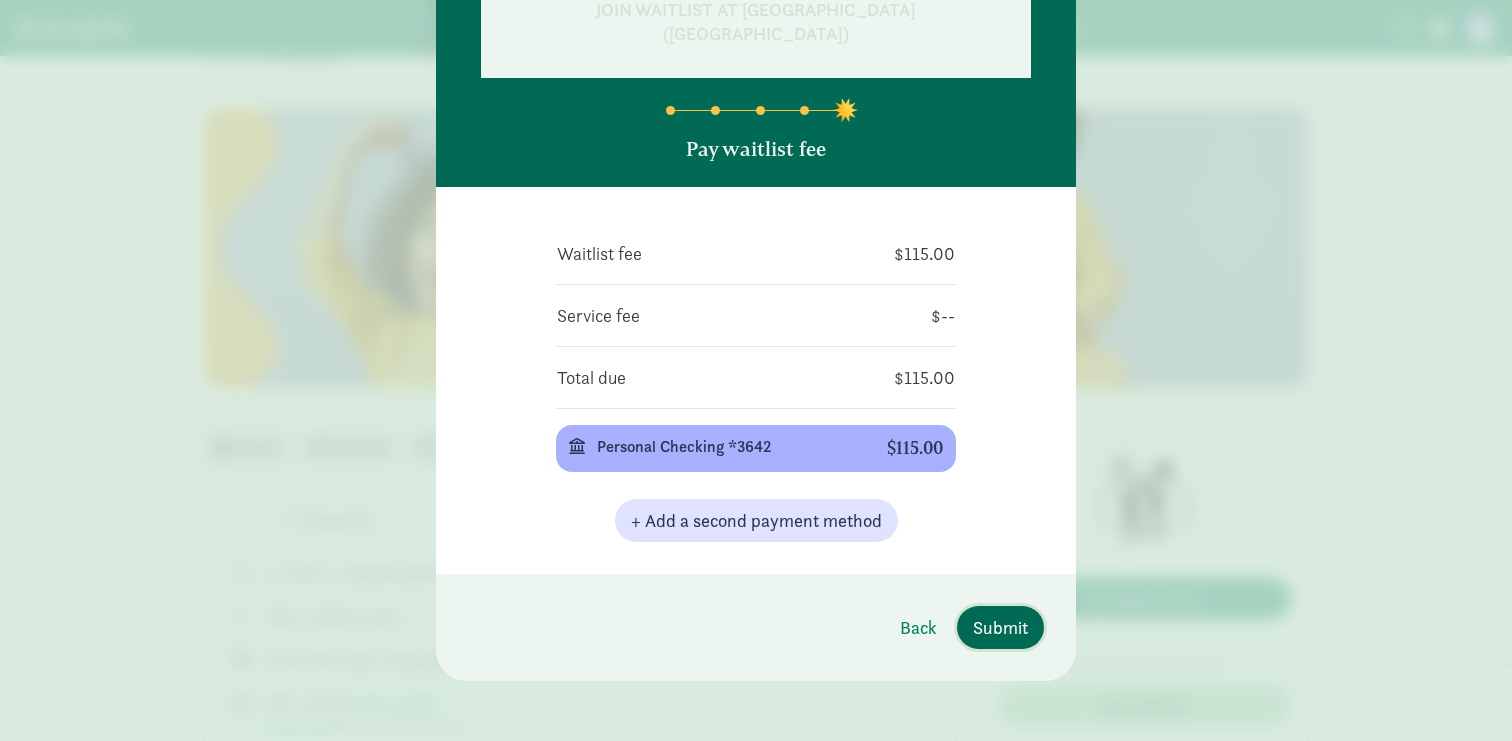 click on "Submit" at bounding box center (1000, 627) 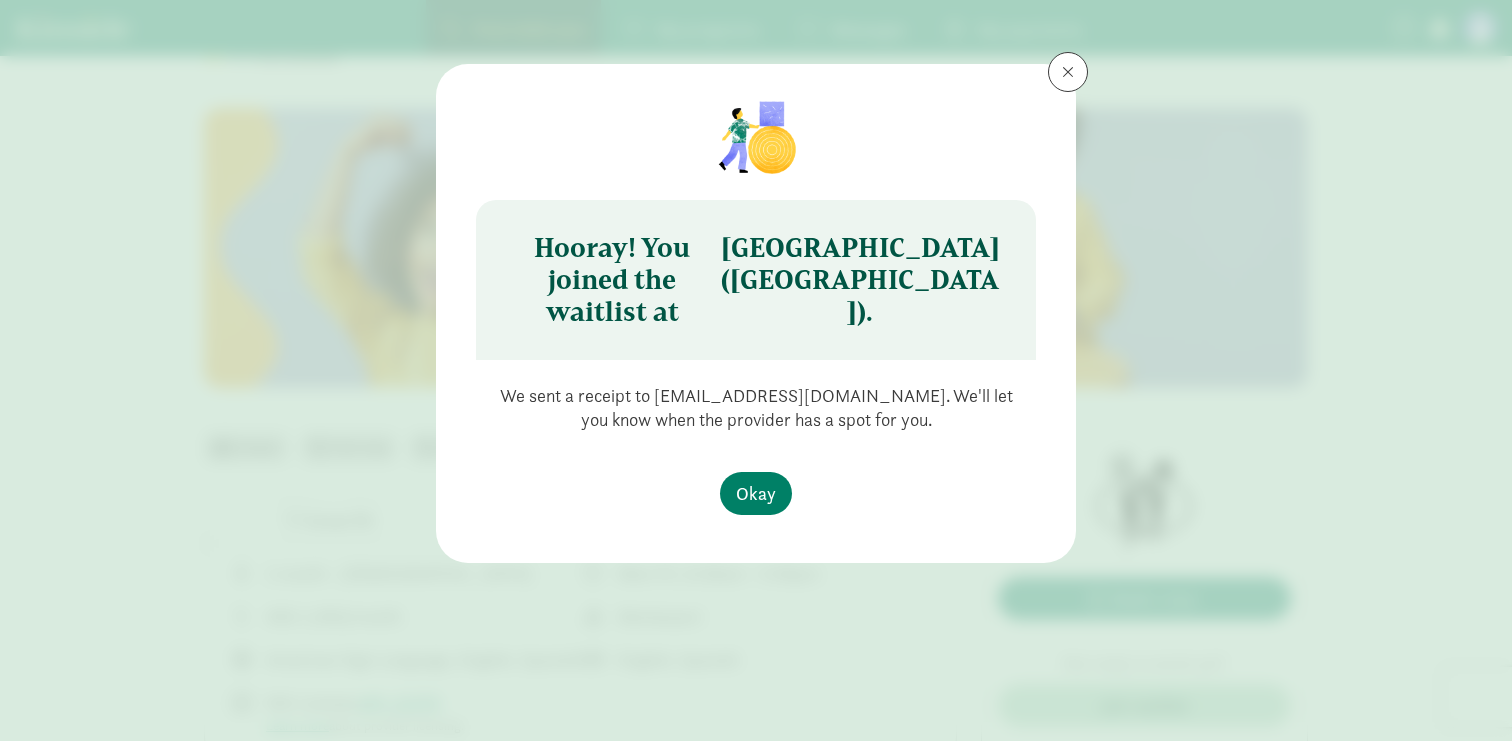 scroll, scrollTop: 0, scrollLeft: 0, axis: both 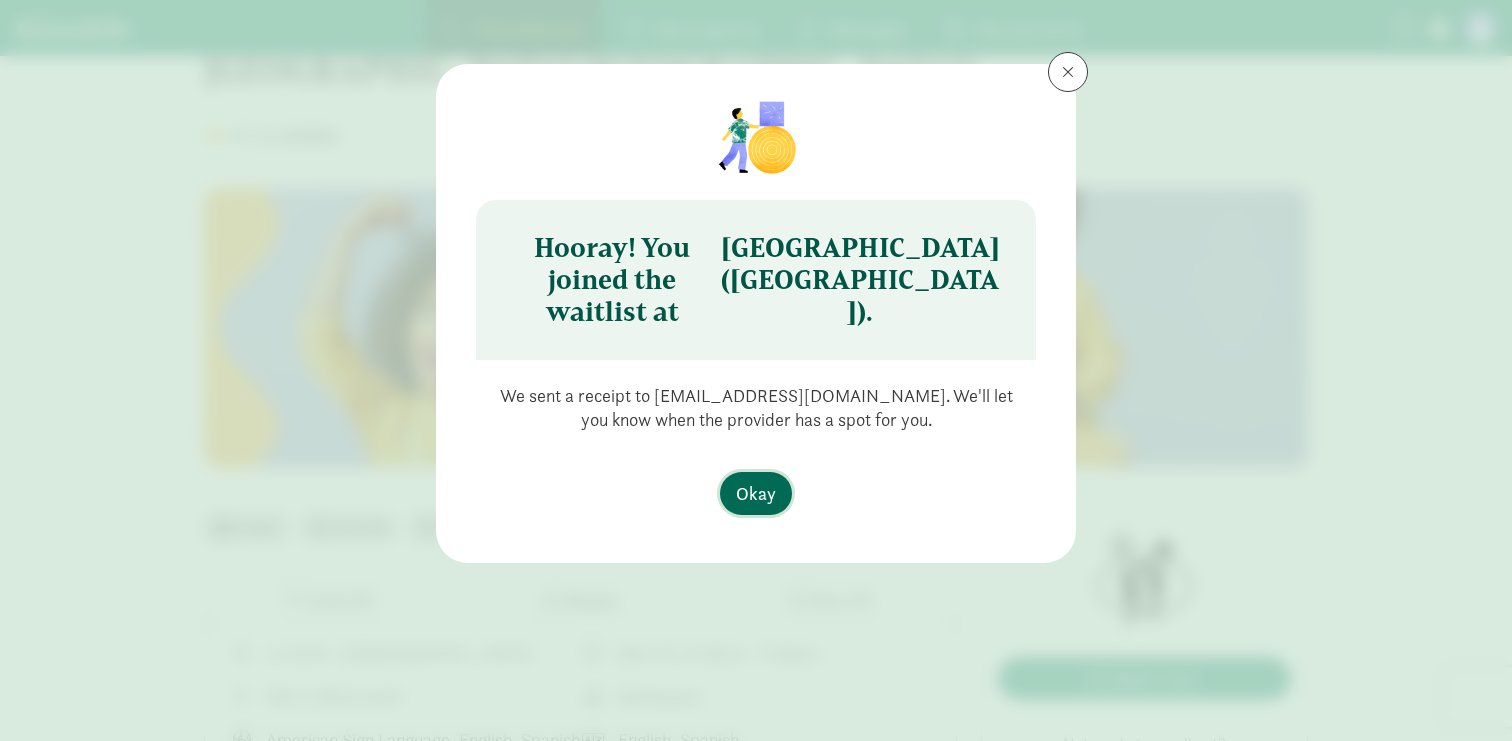 click on "Okay" at bounding box center (756, 493) 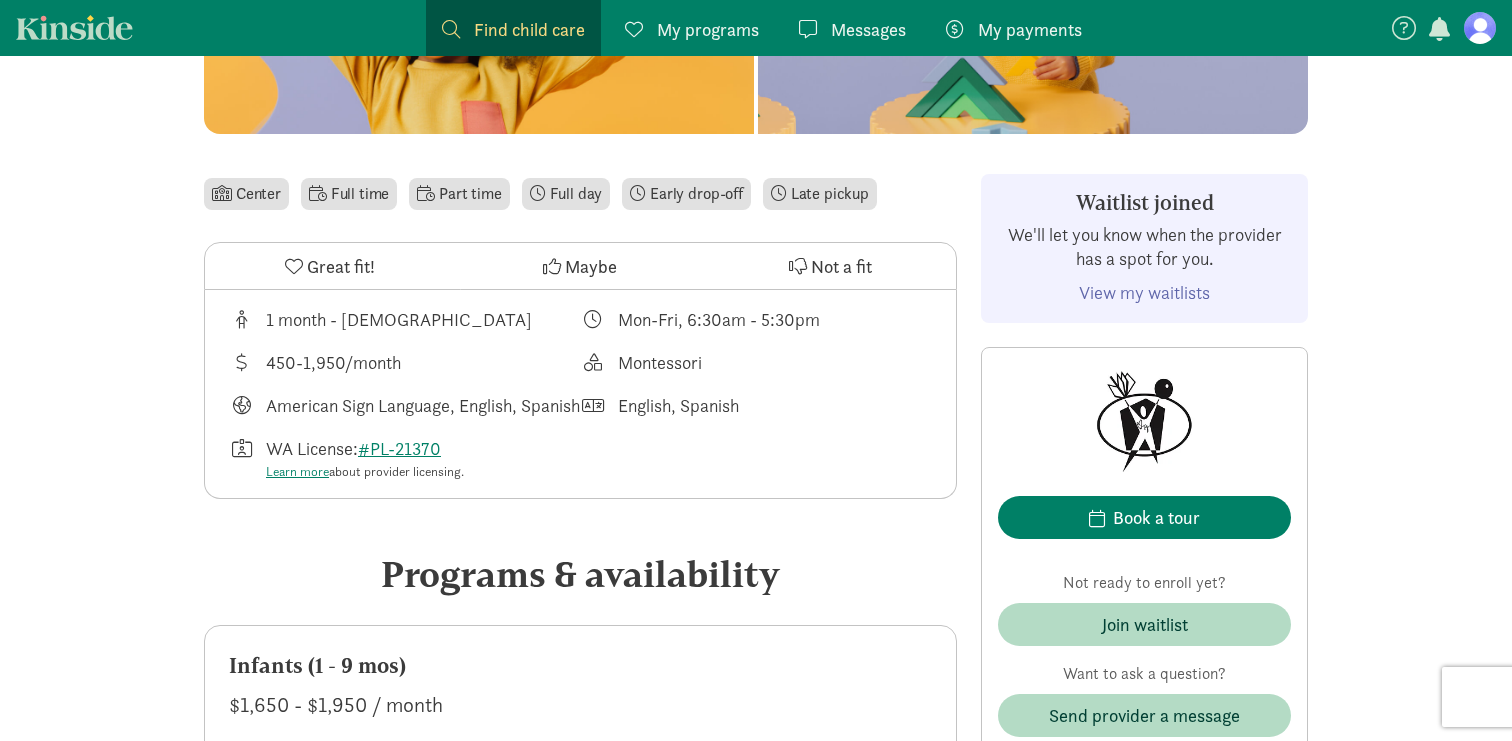 scroll, scrollTop: 391, scrollLeft: 0, axis: vertical 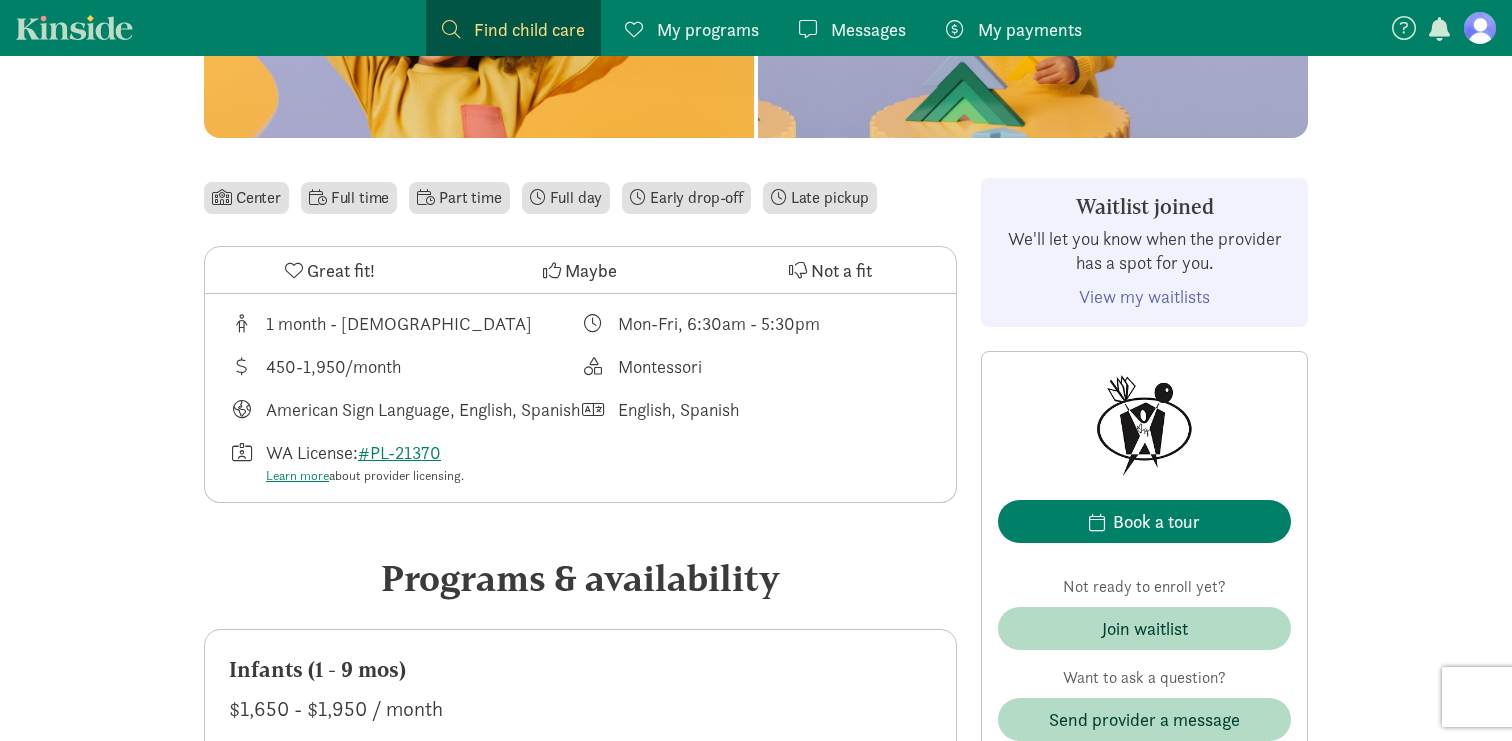 click on "View my waitlists" 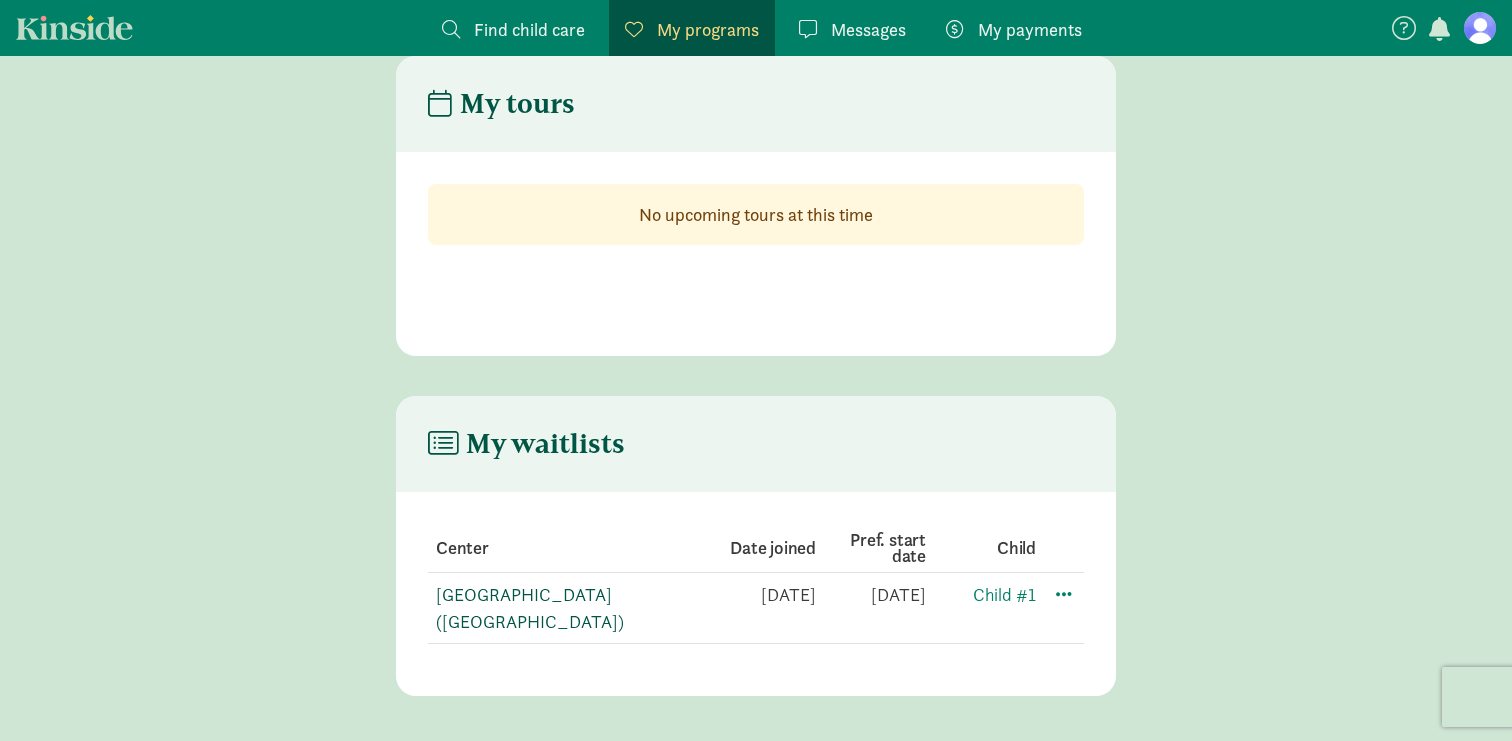 click on "[GEOGRAPHIC_DATA] ([GEOGRAPHIC_DATA])" 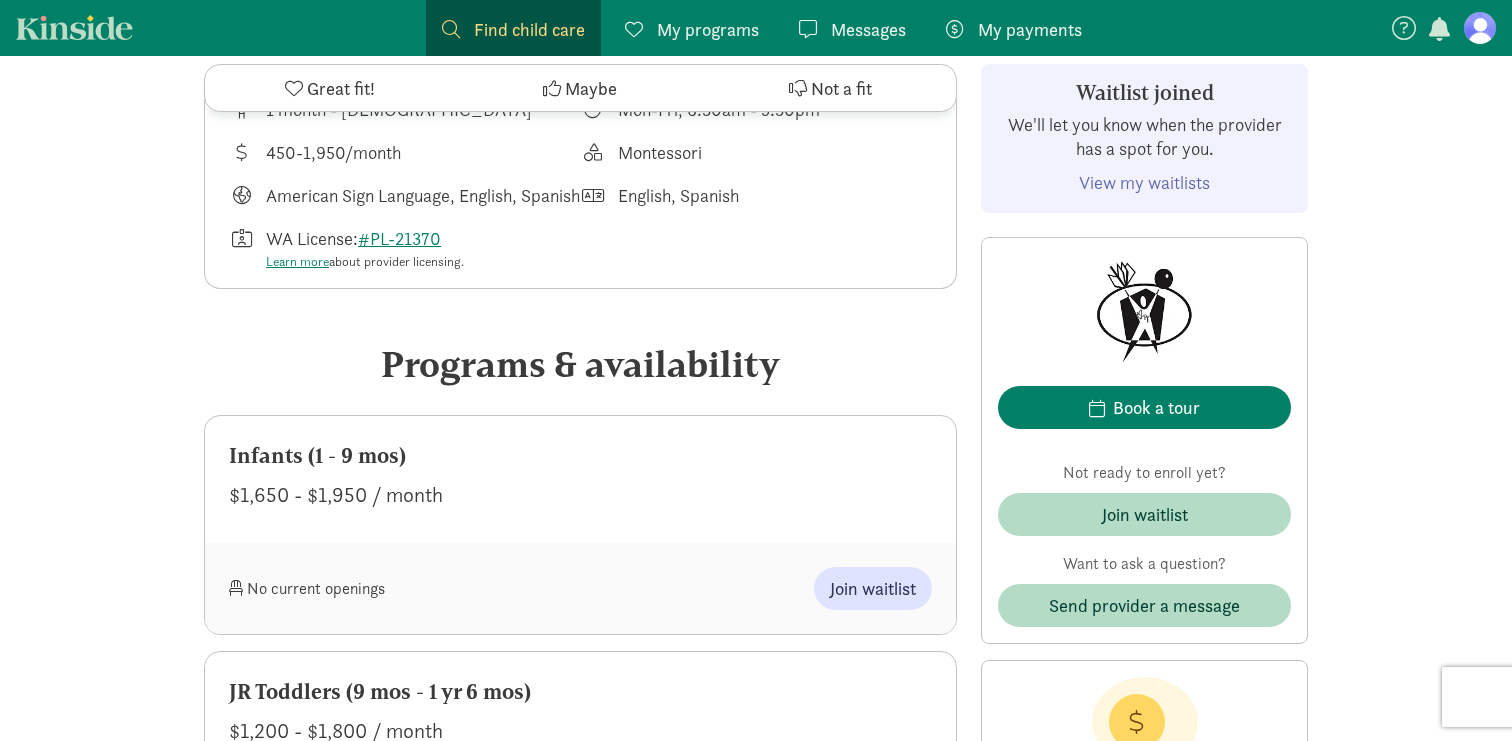 scroll, scrollTop: 614, scrollLeft: 0, axis: vertical 